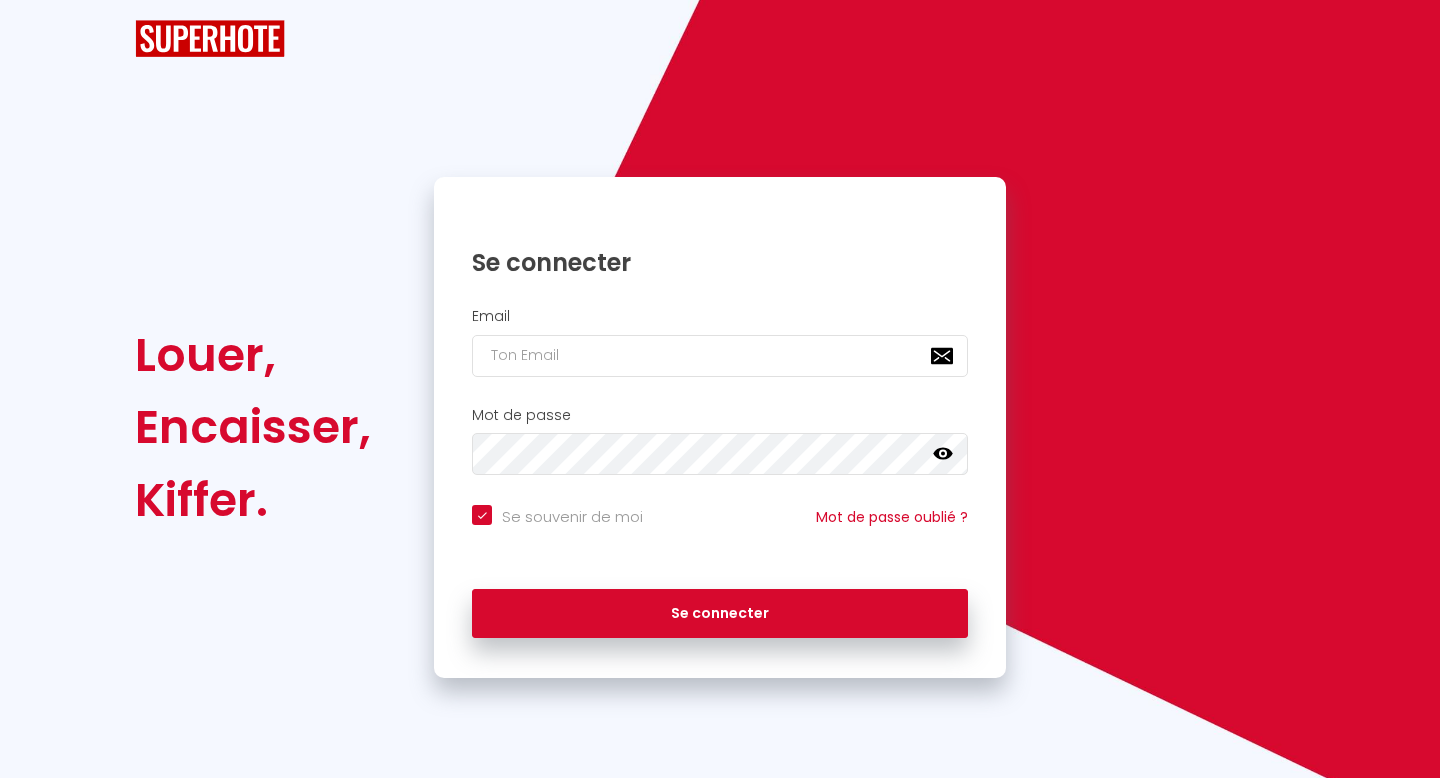 checkbox on "true" 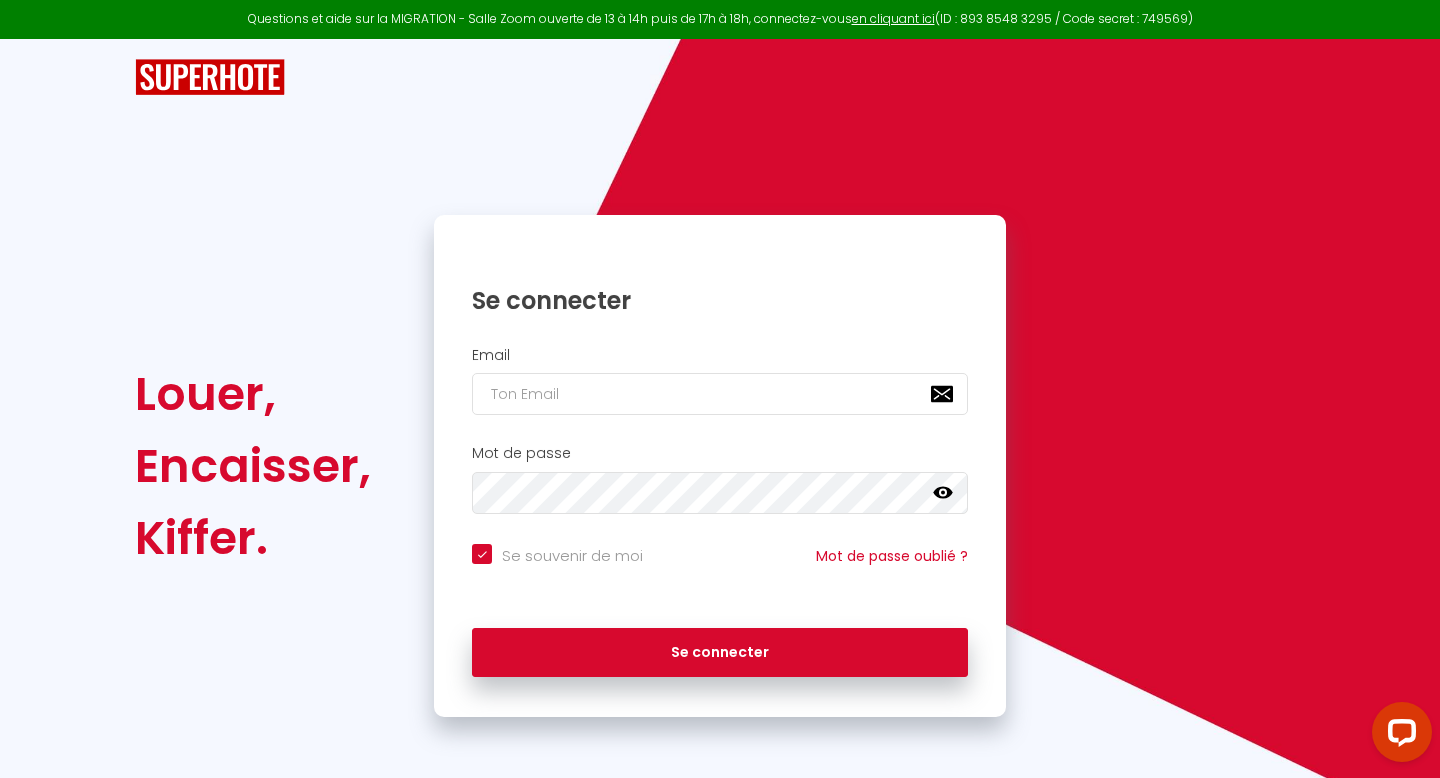 scroll, scrollTop: 0, scrollLeft: 0, axis: both 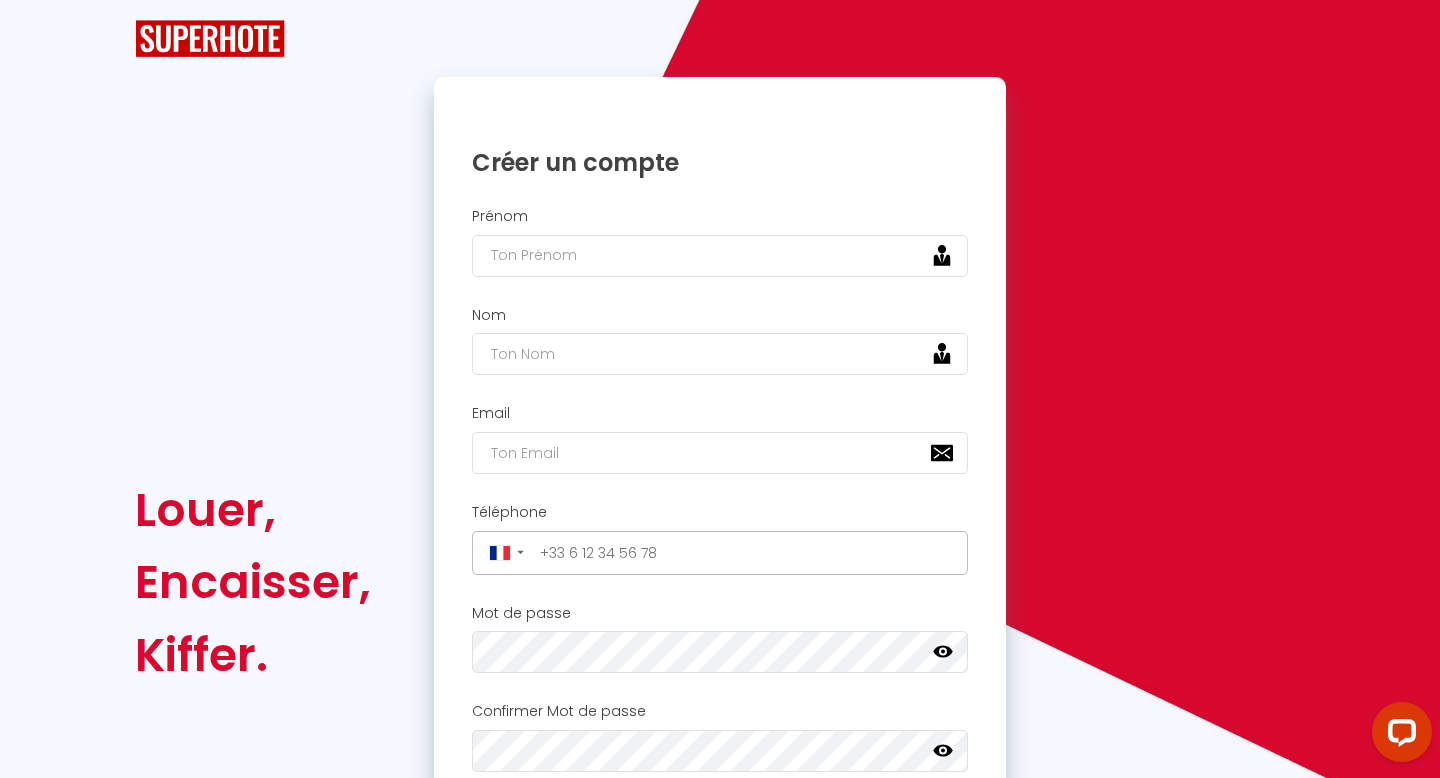 click on "Prénom" at bounding box center (720, 247) 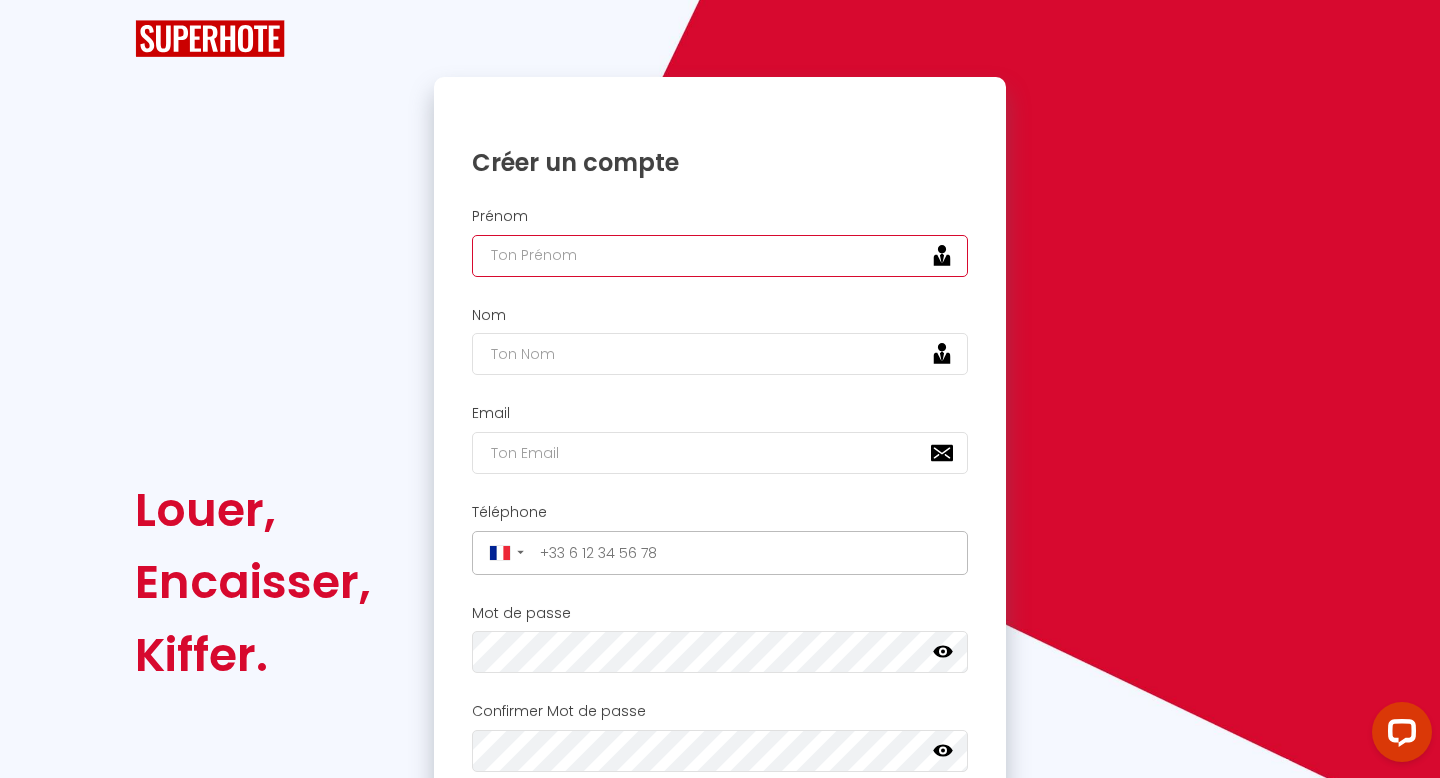 click at bounding box center [720, 256] 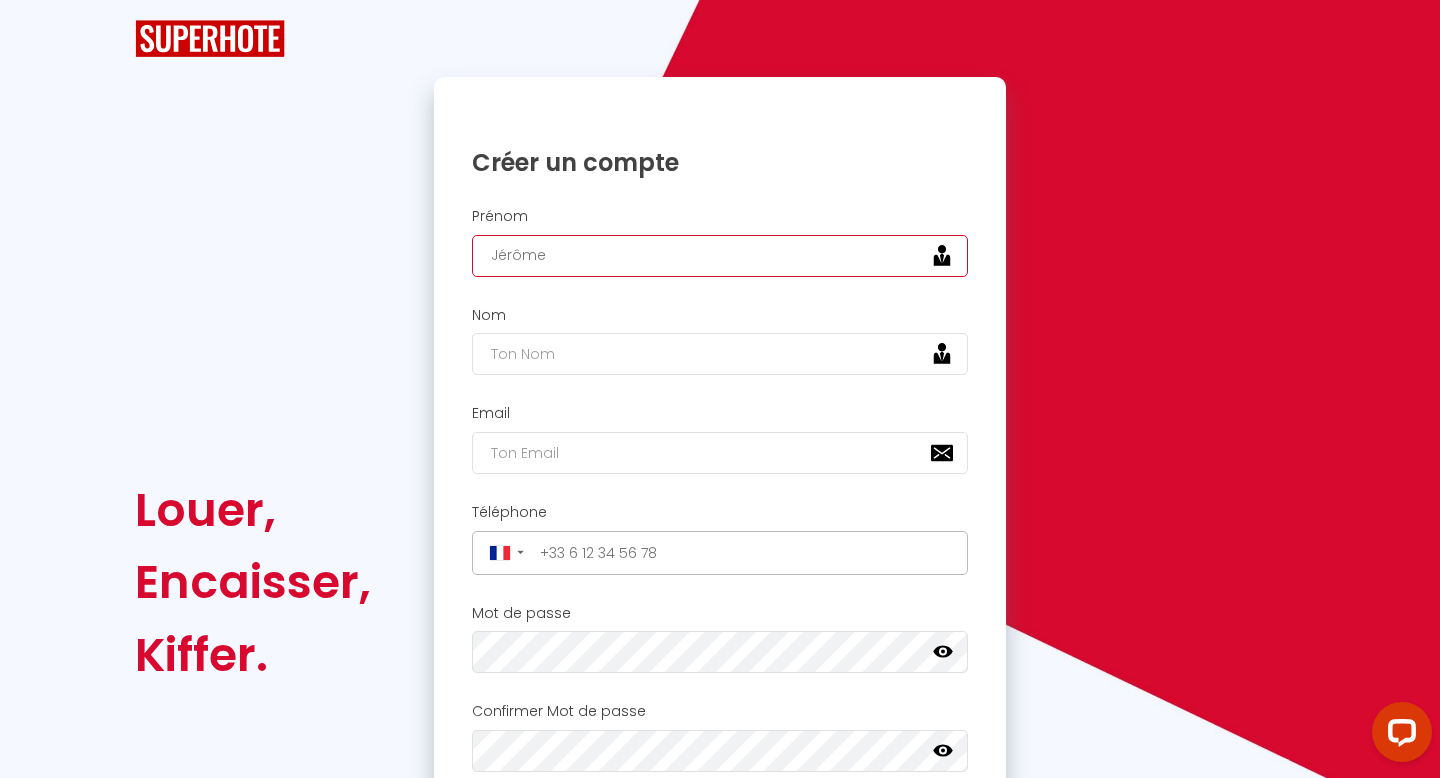 type on "Jérôme" 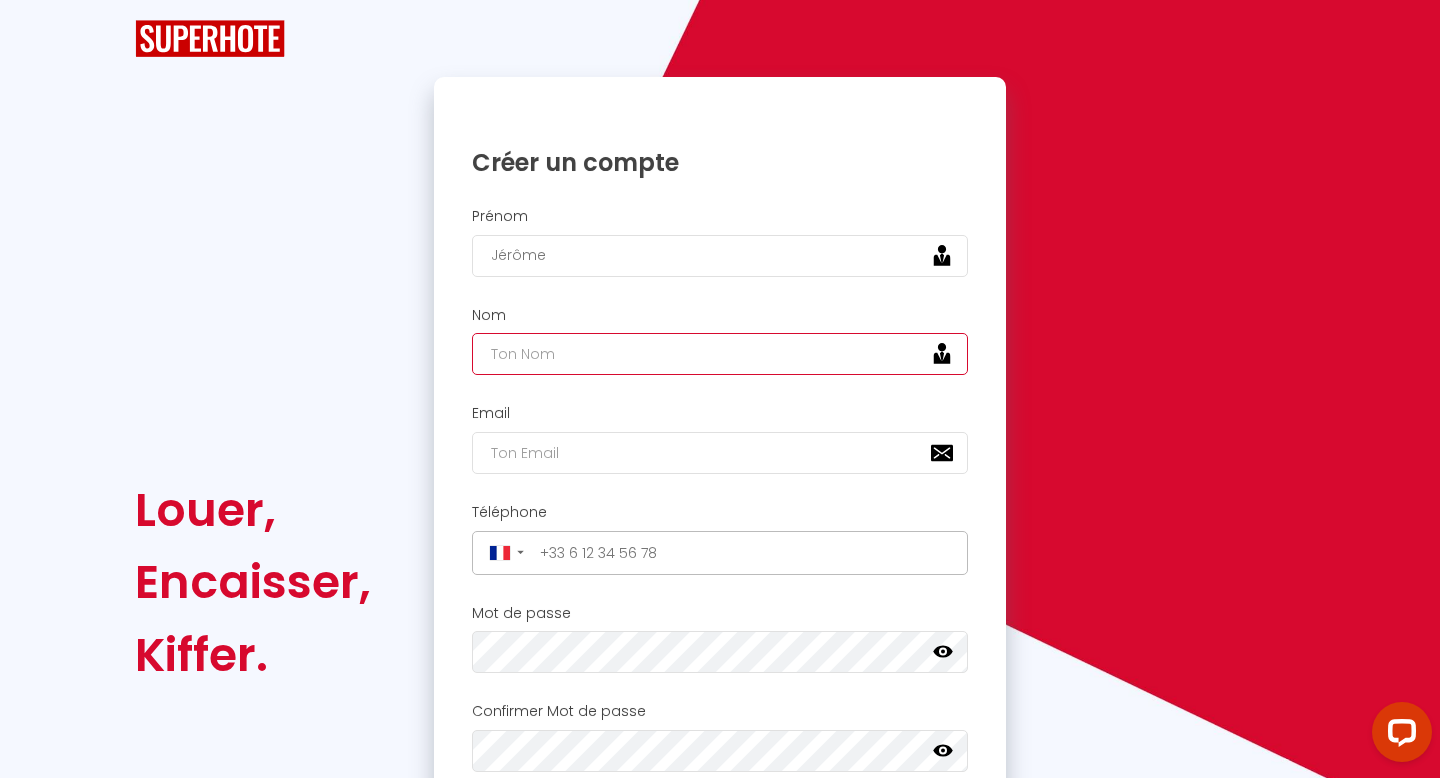 click at bounding box center [720, 354] 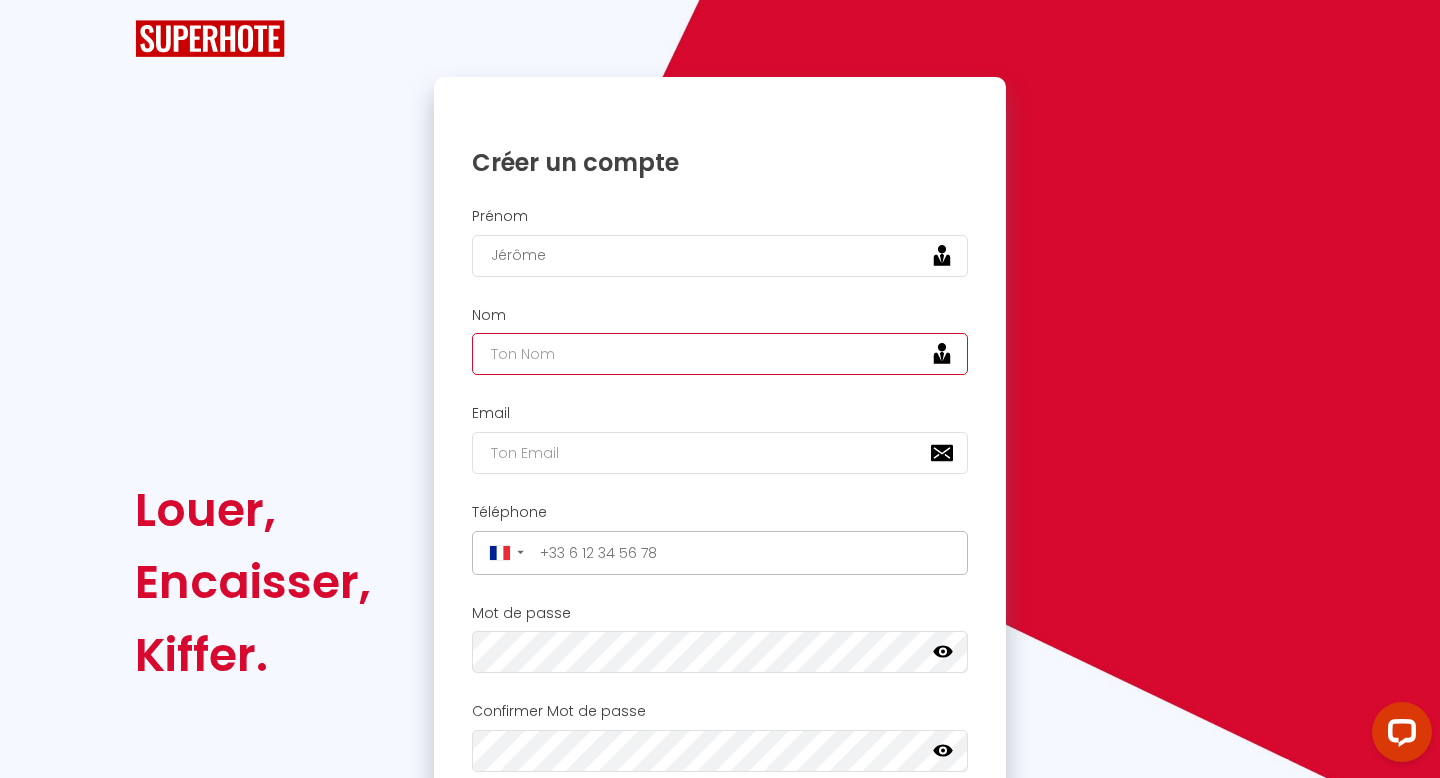 type on "c" 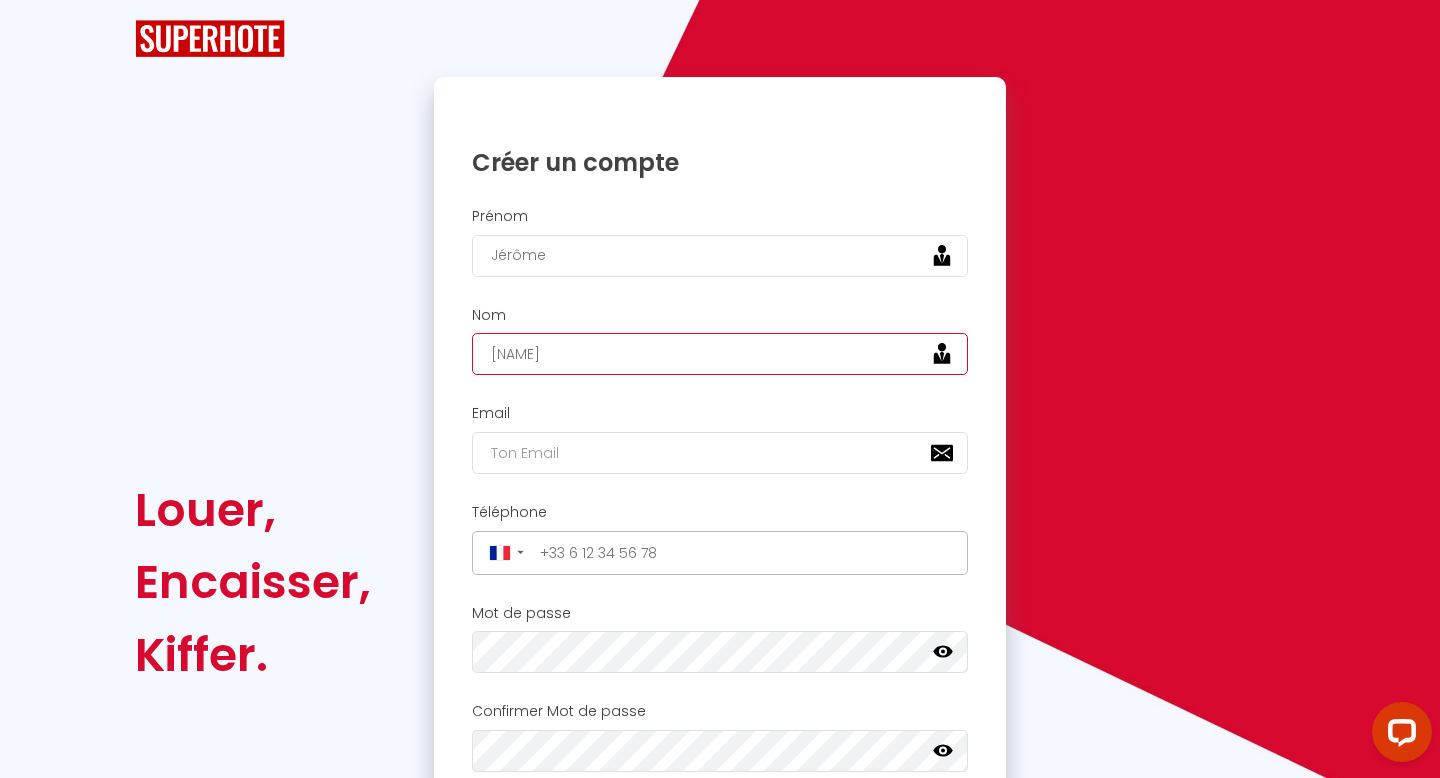 type on "[NAME]" 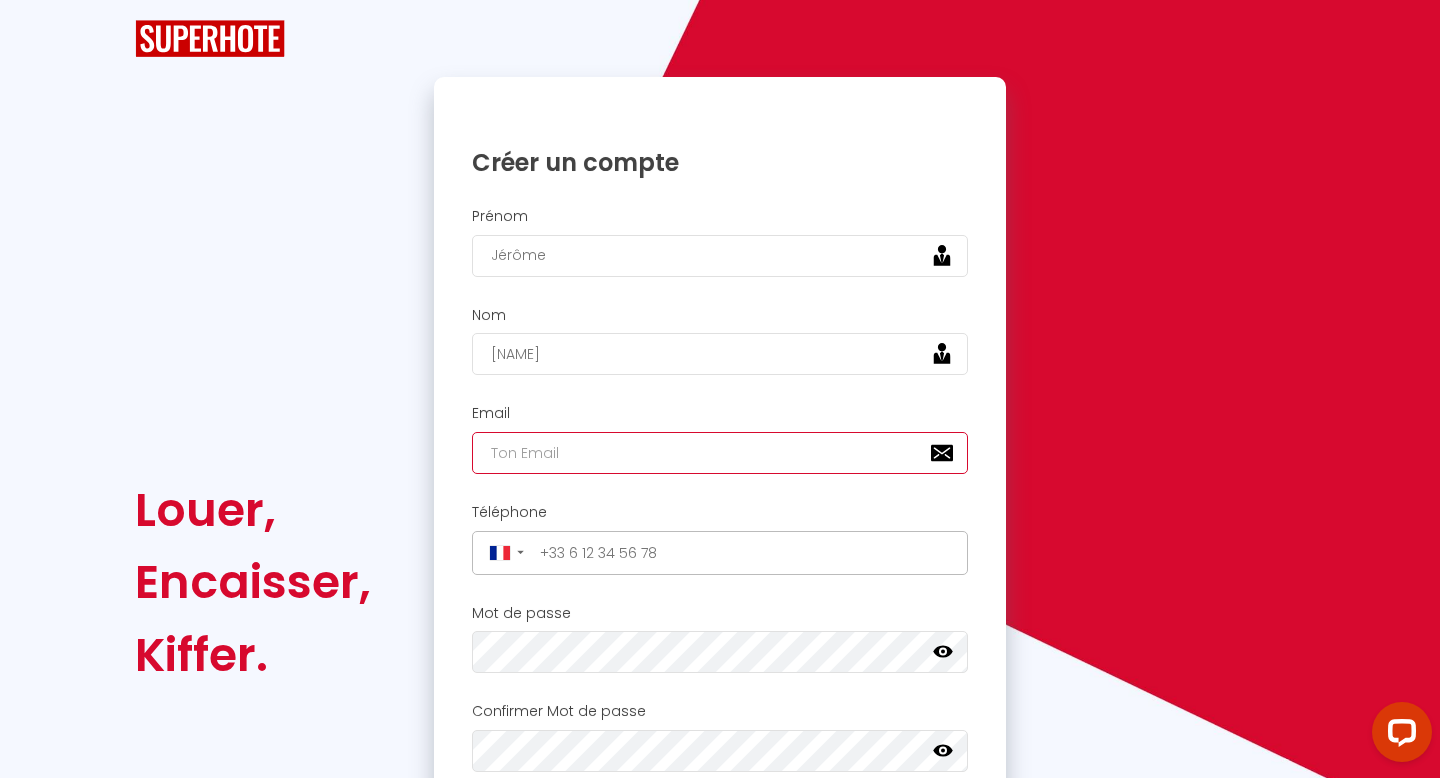 click at bounding box center [720, 453] 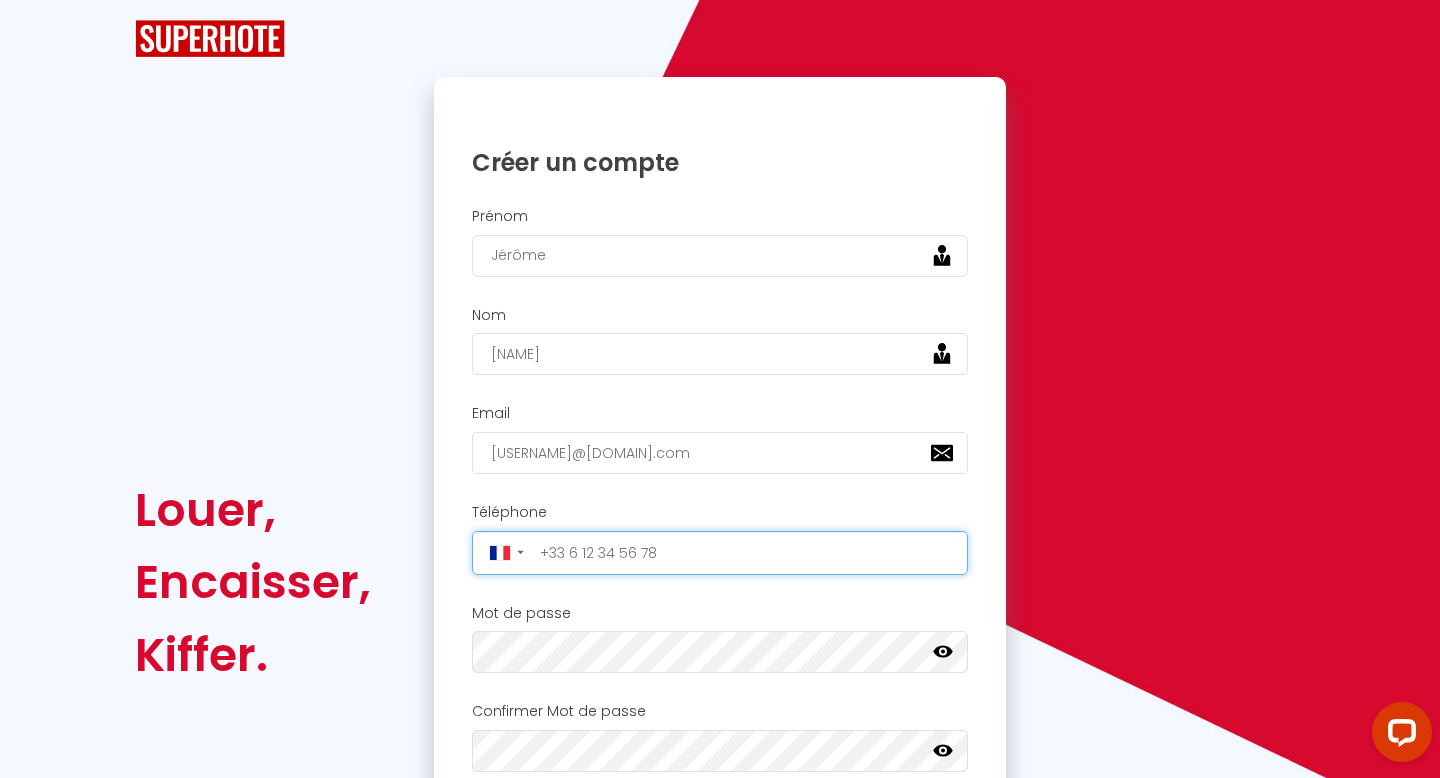 type on "+[COUNTRY_CODE][PHONE]" 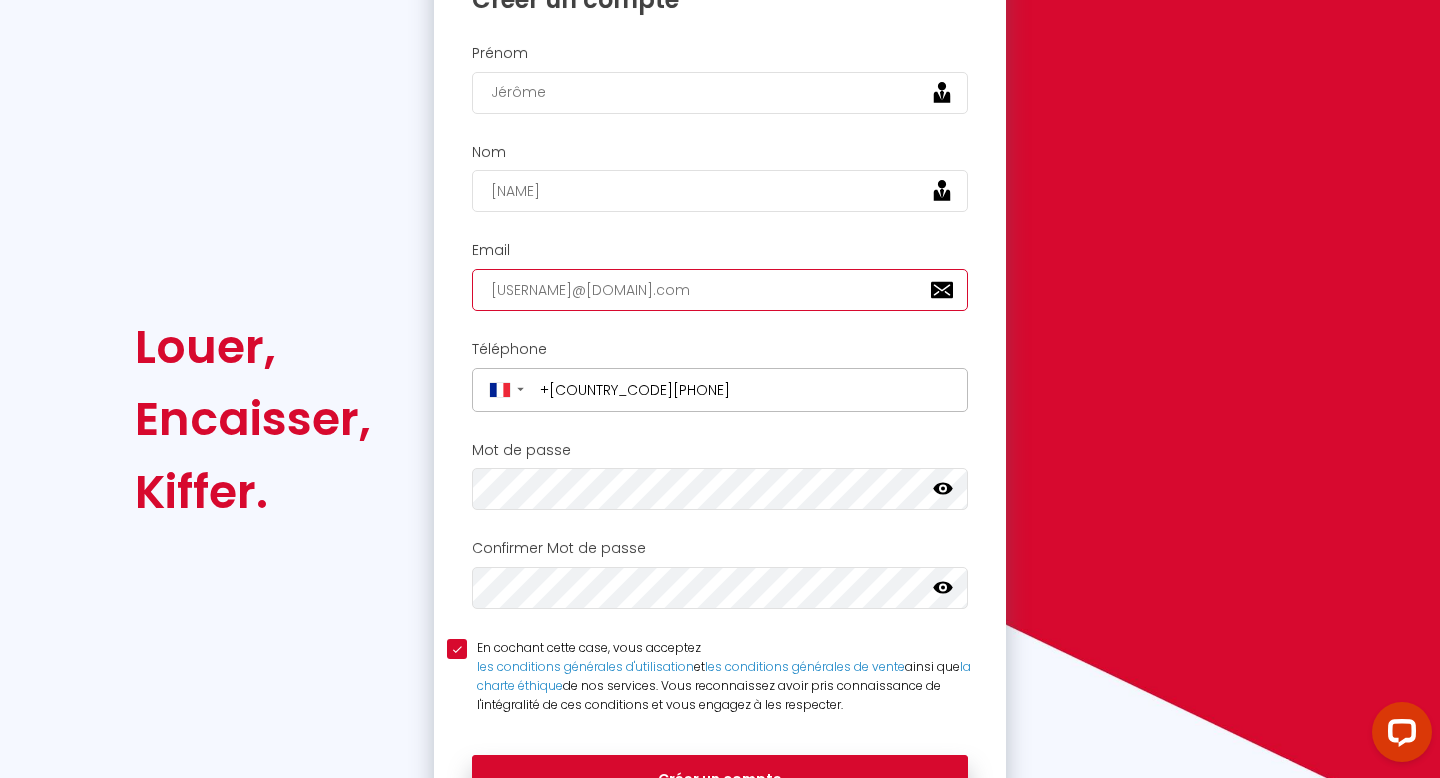 scroll, scrollTop: 173, scrollLeft: 0, axis: vertical 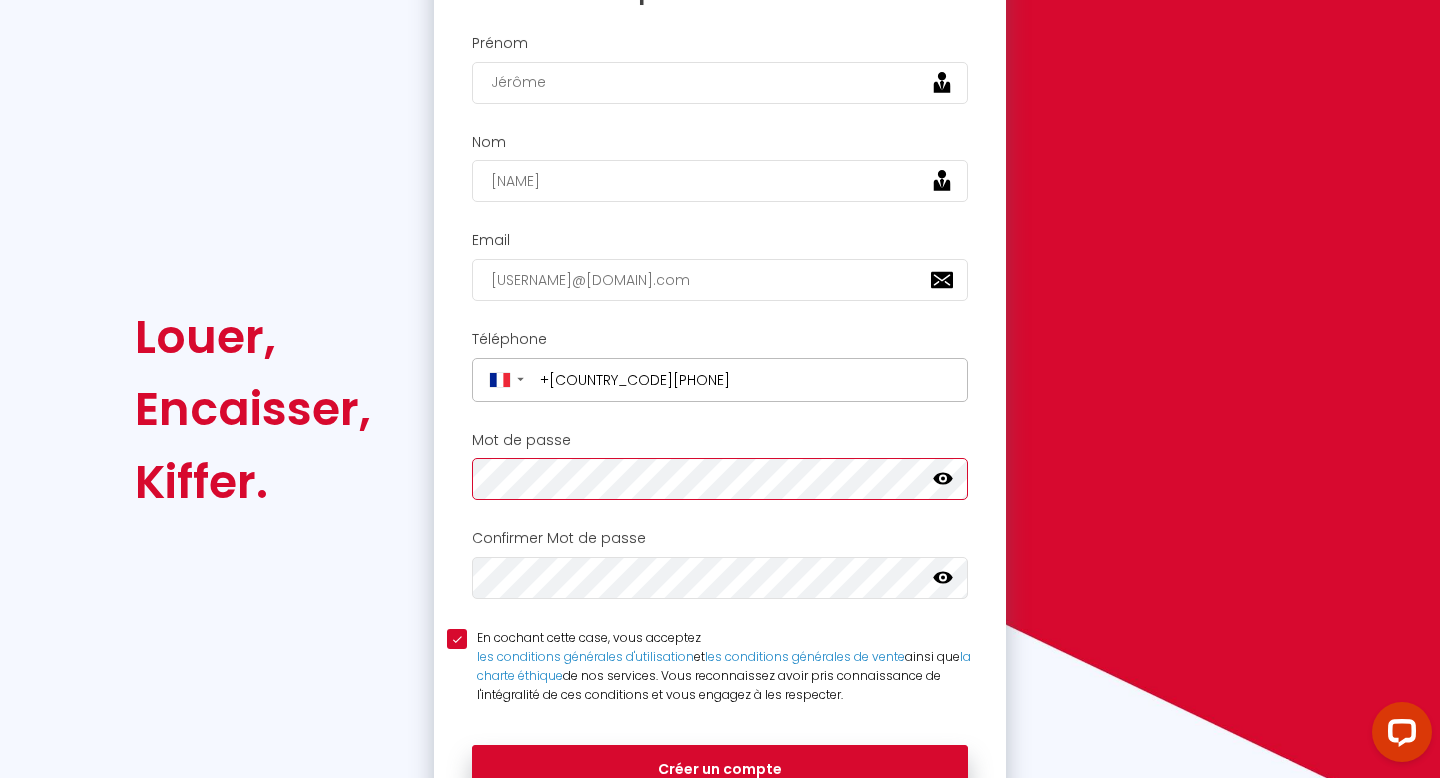 click on "Mot de passe
Votre mot de passe doit comporter au moins 8 caractères et contenir au moins un chiffre, une lettre minuscule, une lettre majuscule et un caractère spécial." at bounding box center (720, 466) 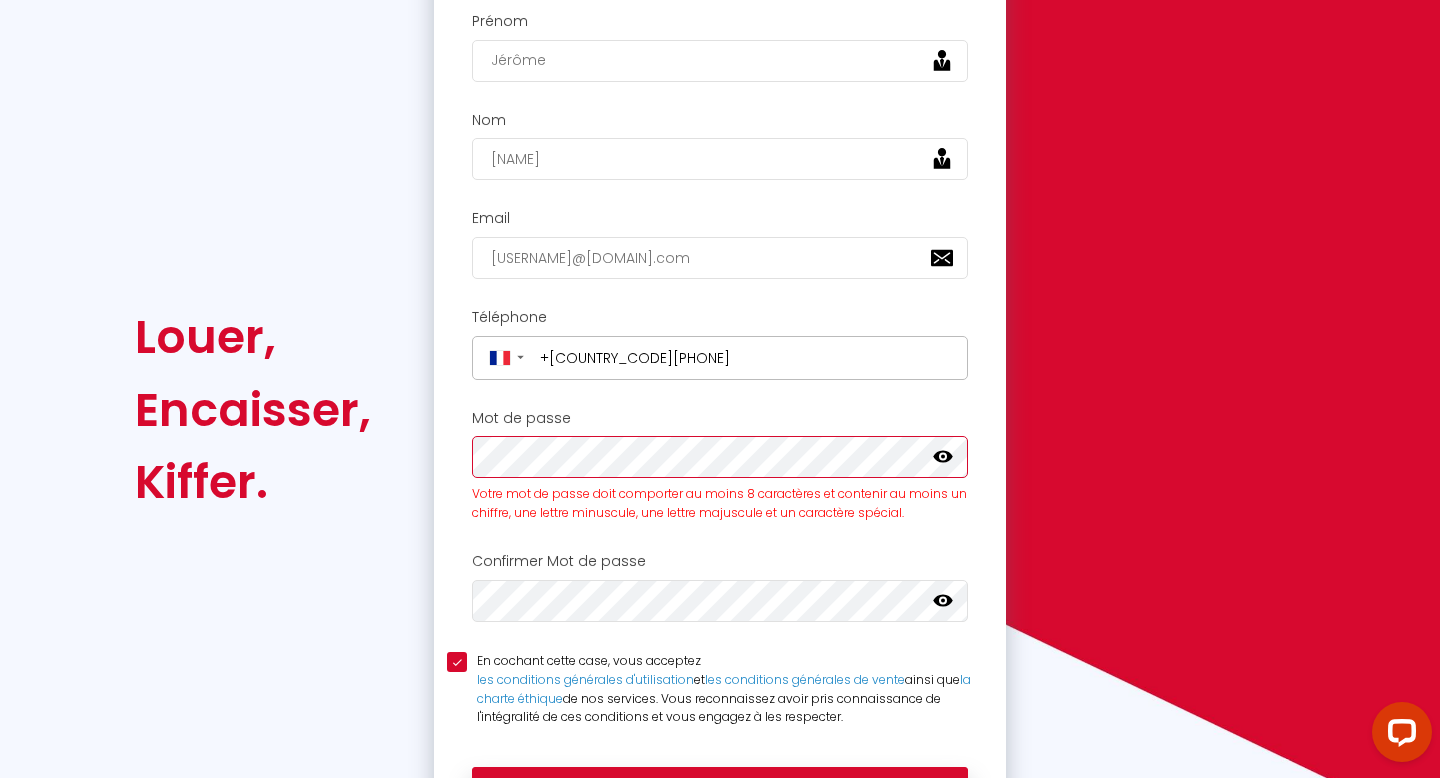 scroll, scrollTop: 173, scrollLeft: 0, axis: vertical 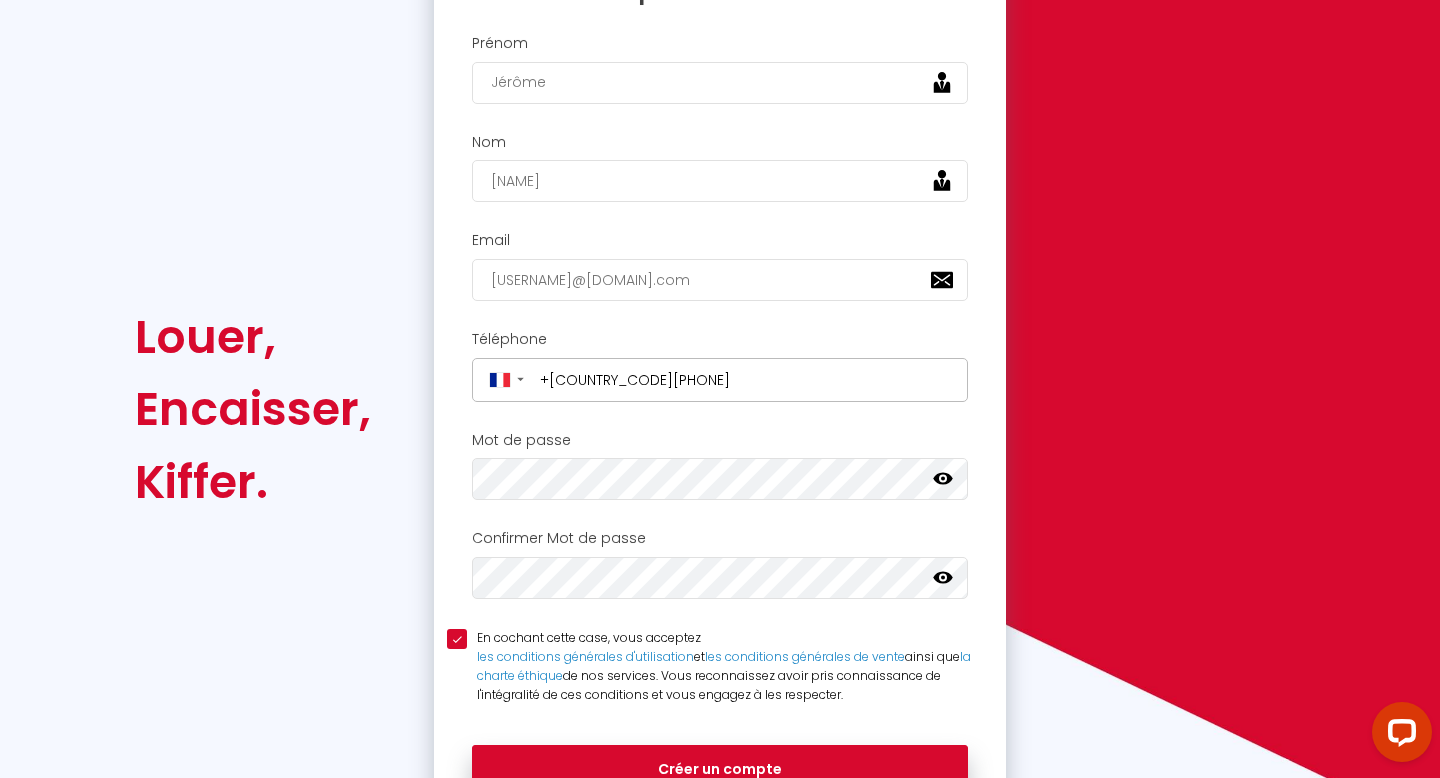 click 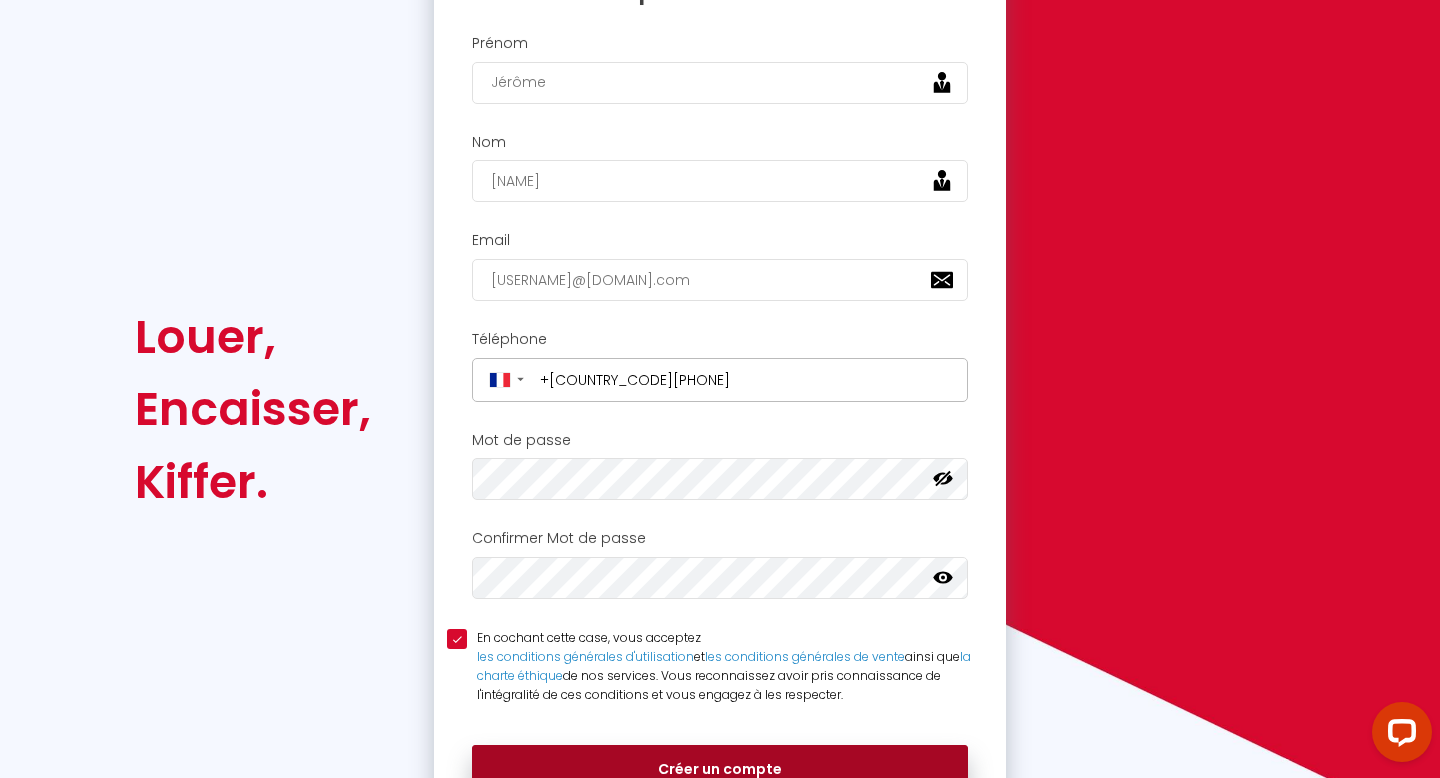 click on "Créer un compte" at bounding box center [720, 770] 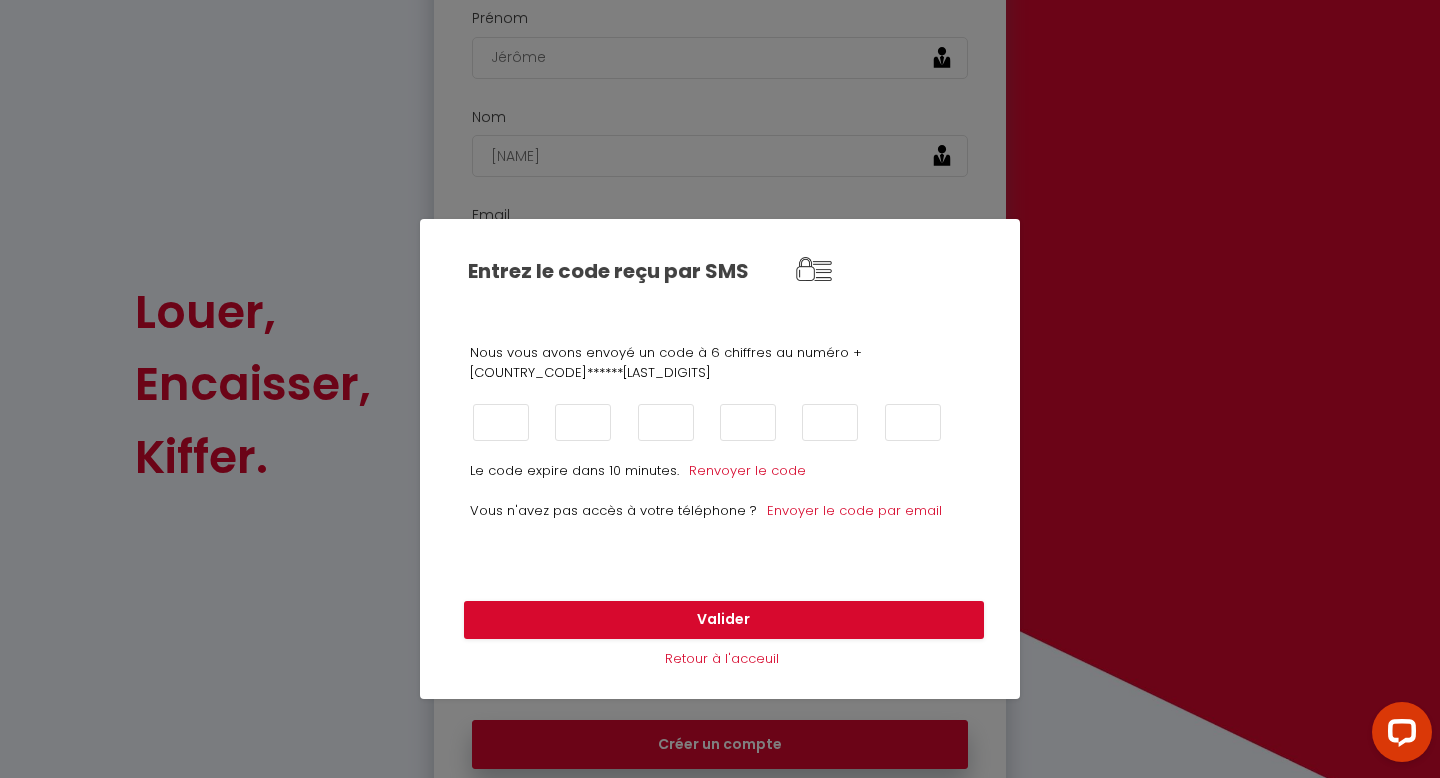 scroll, scrollTop: 173, scrollLeft: 0, axis: vertical 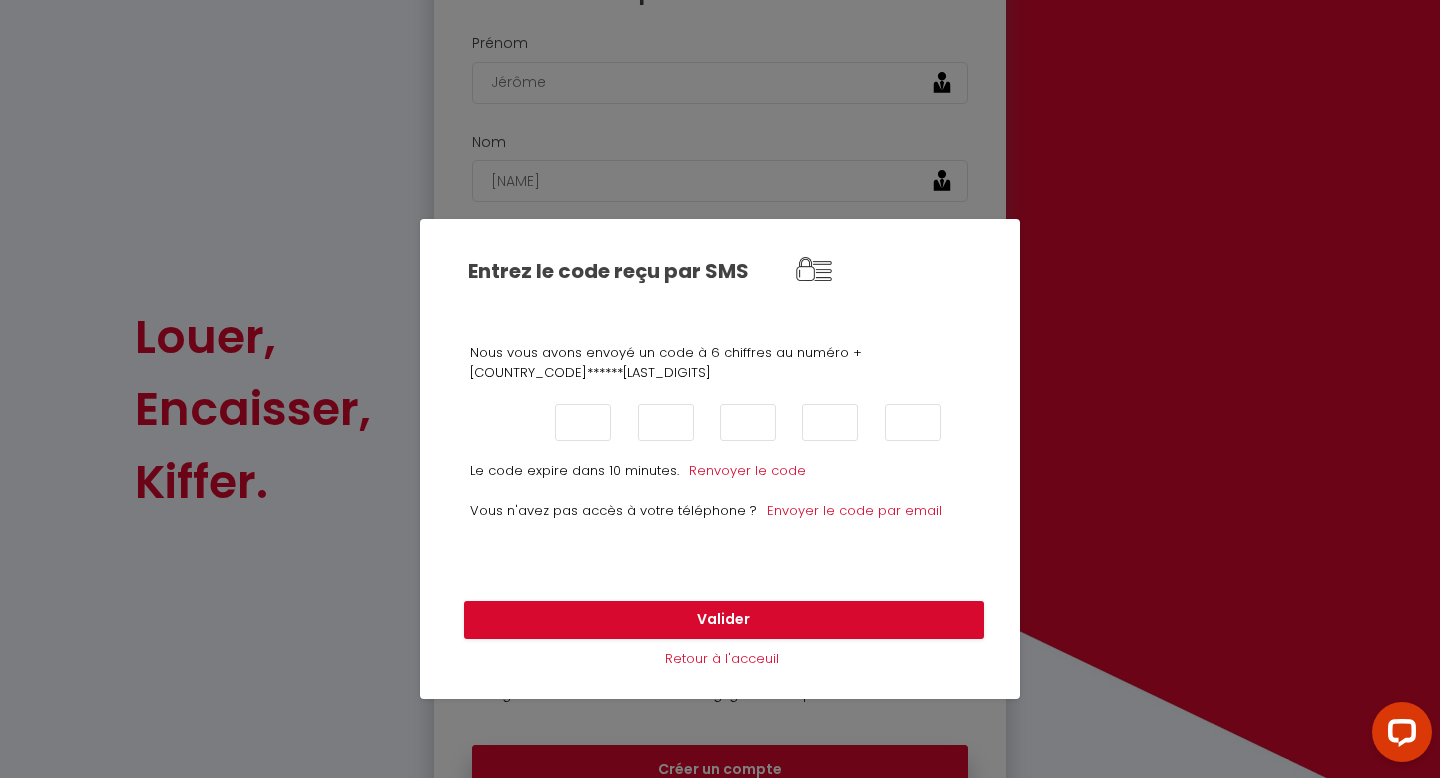 click at bounding box center [501, 422] 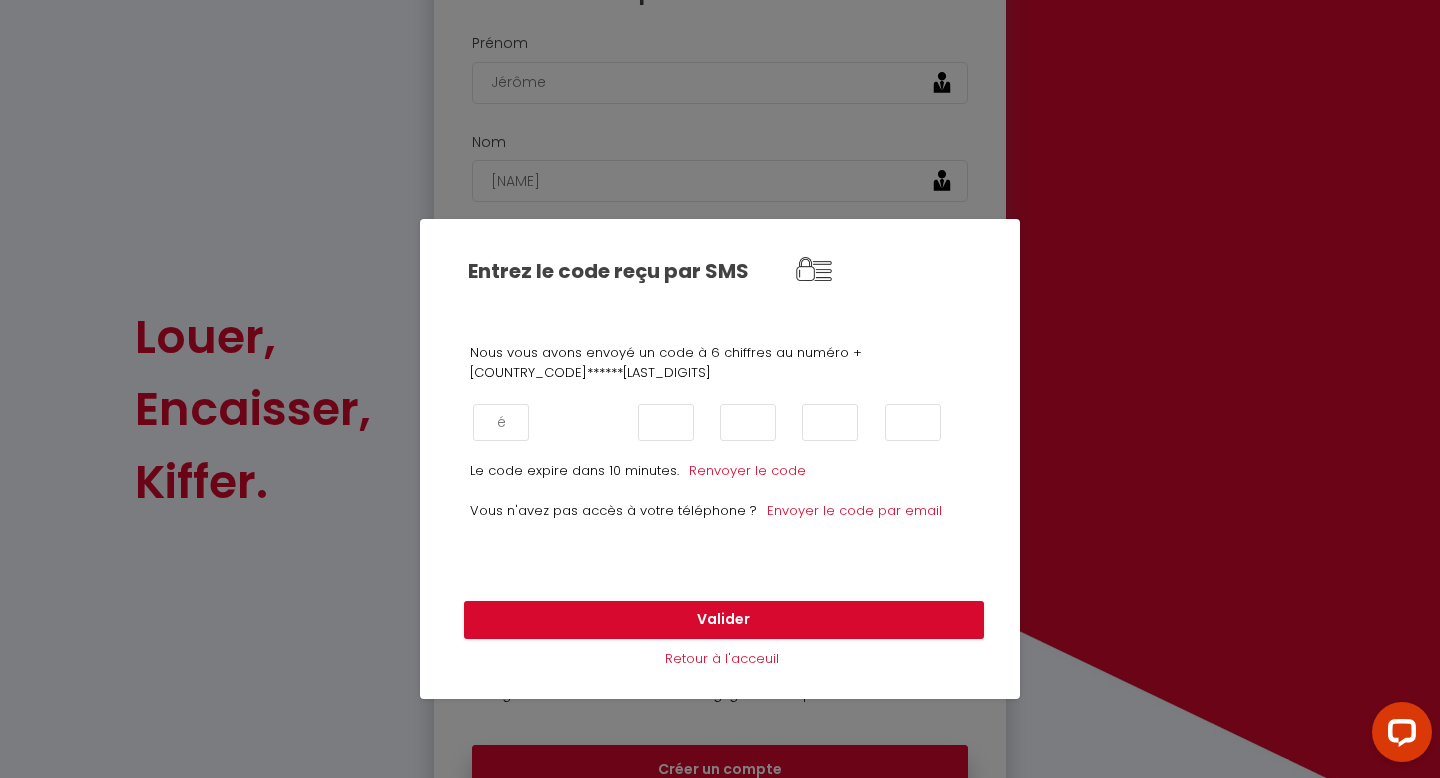 type on "è" 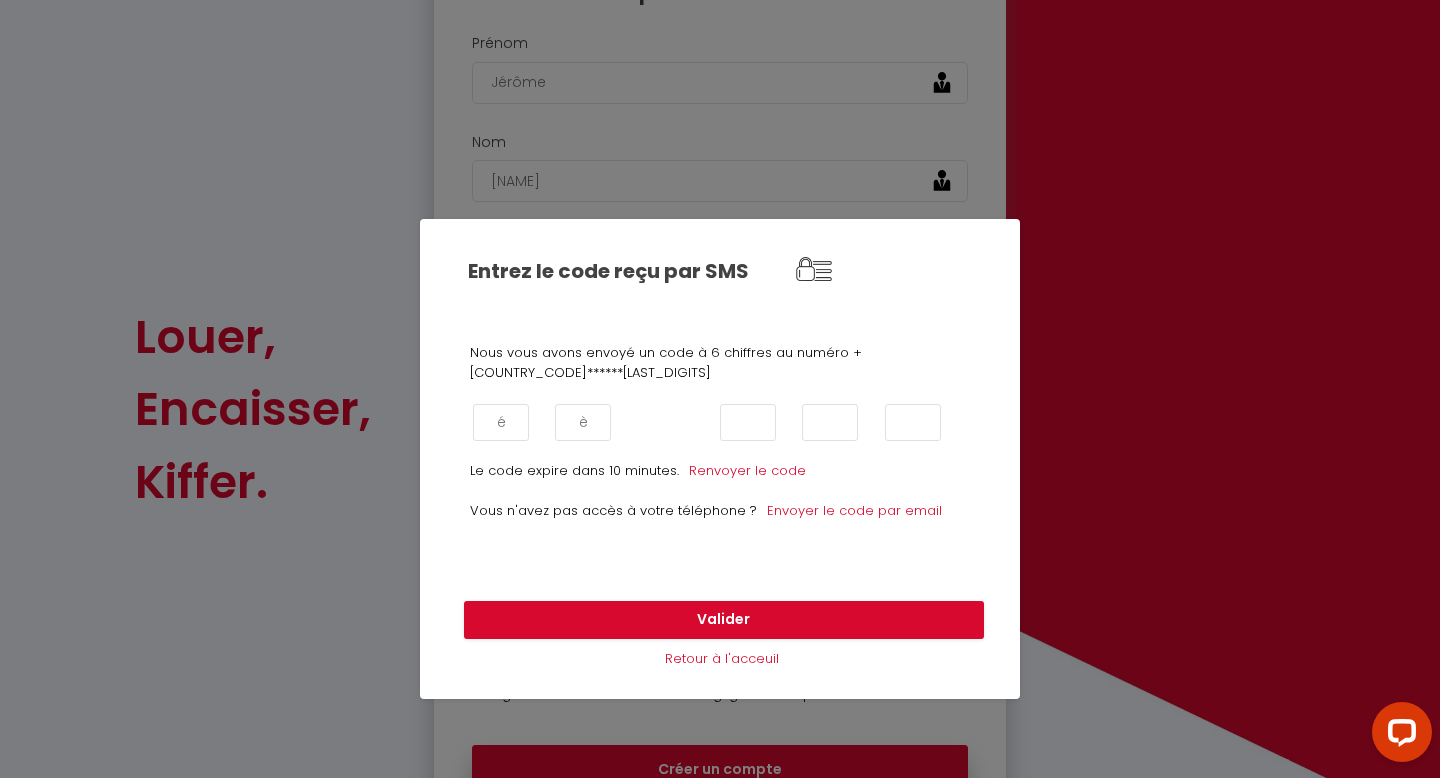 type on "(" 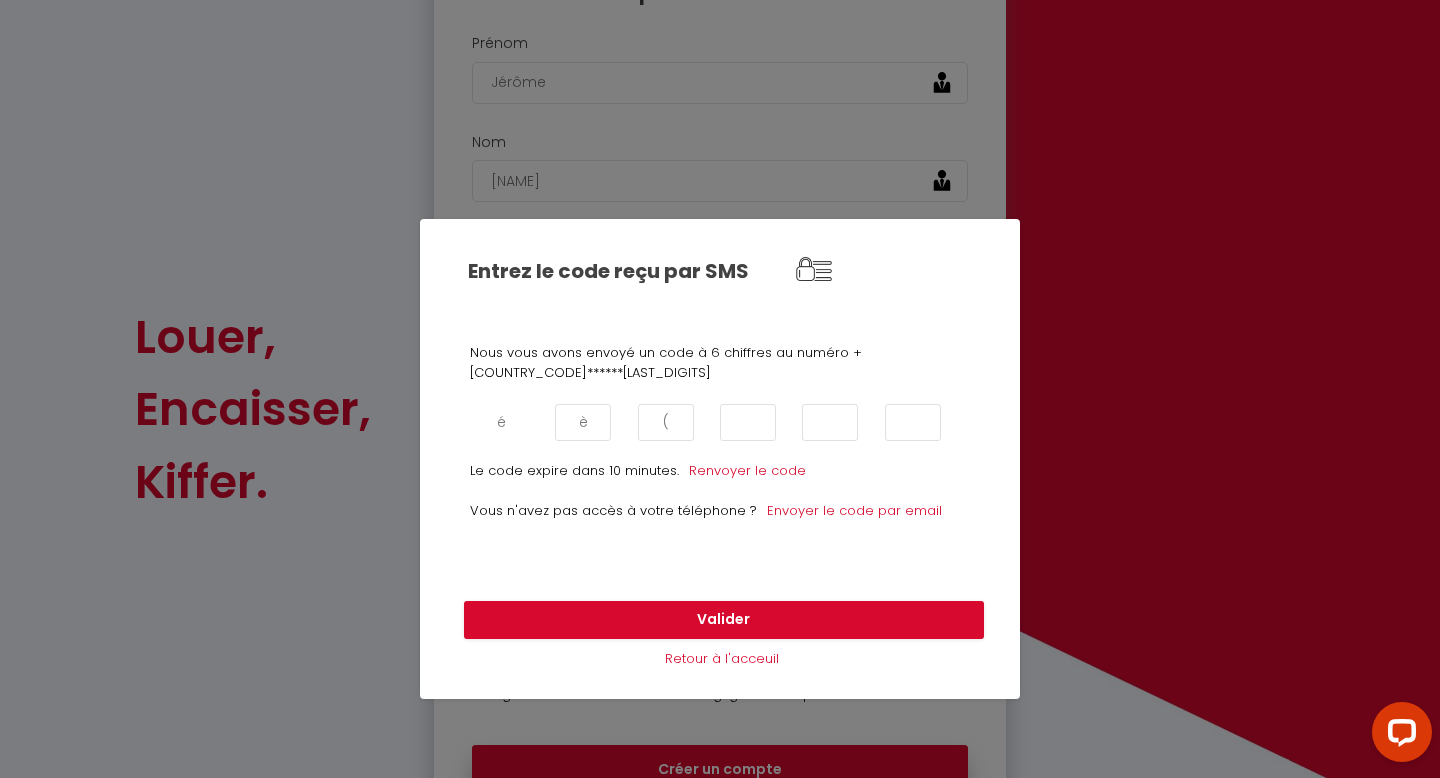 drag, startPoint x: 488, startPoint y: 422, endPoint x: 682, endPoint y: 429, distance: 194.12625 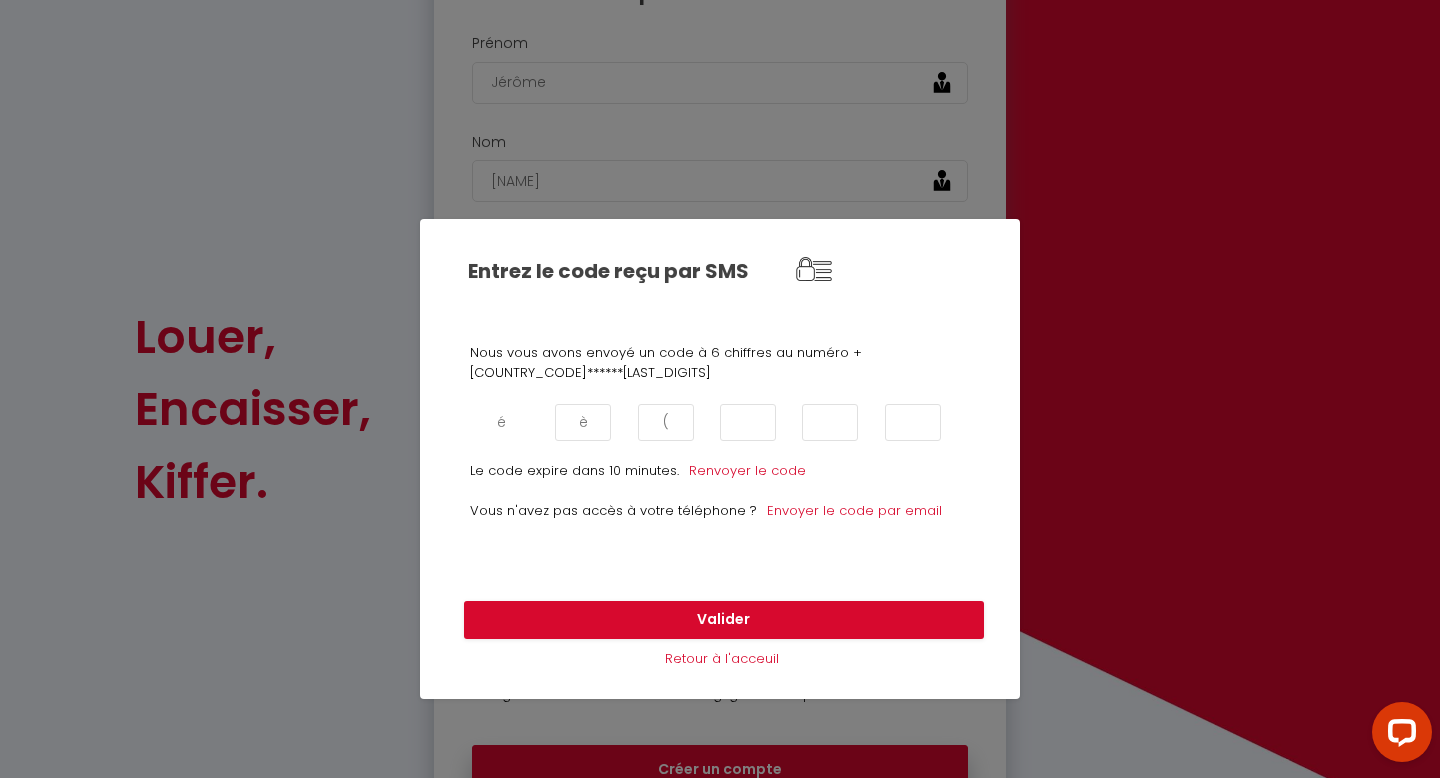 click on "é   è   (" at bounding box center [707, 422] 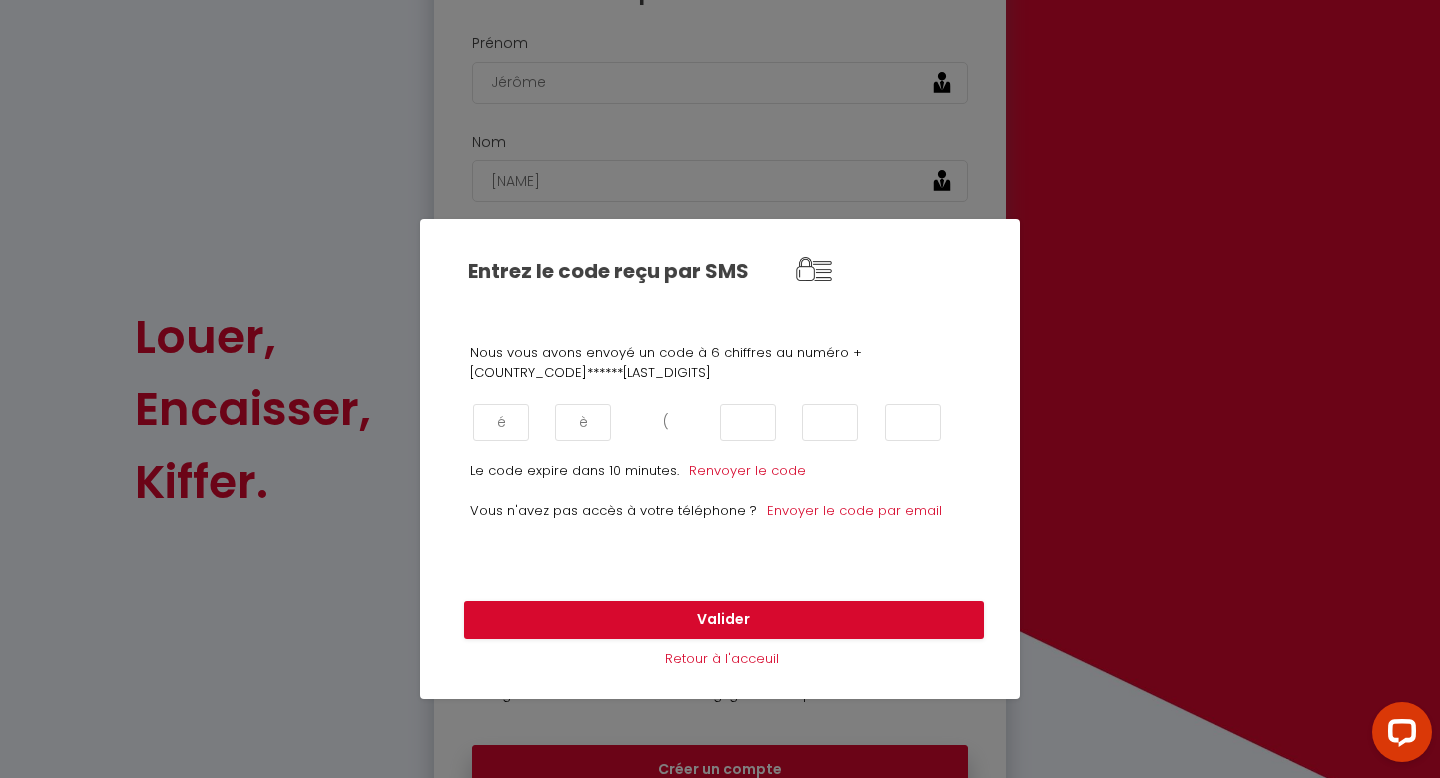 click on "(" at bounding box center [666, 422] 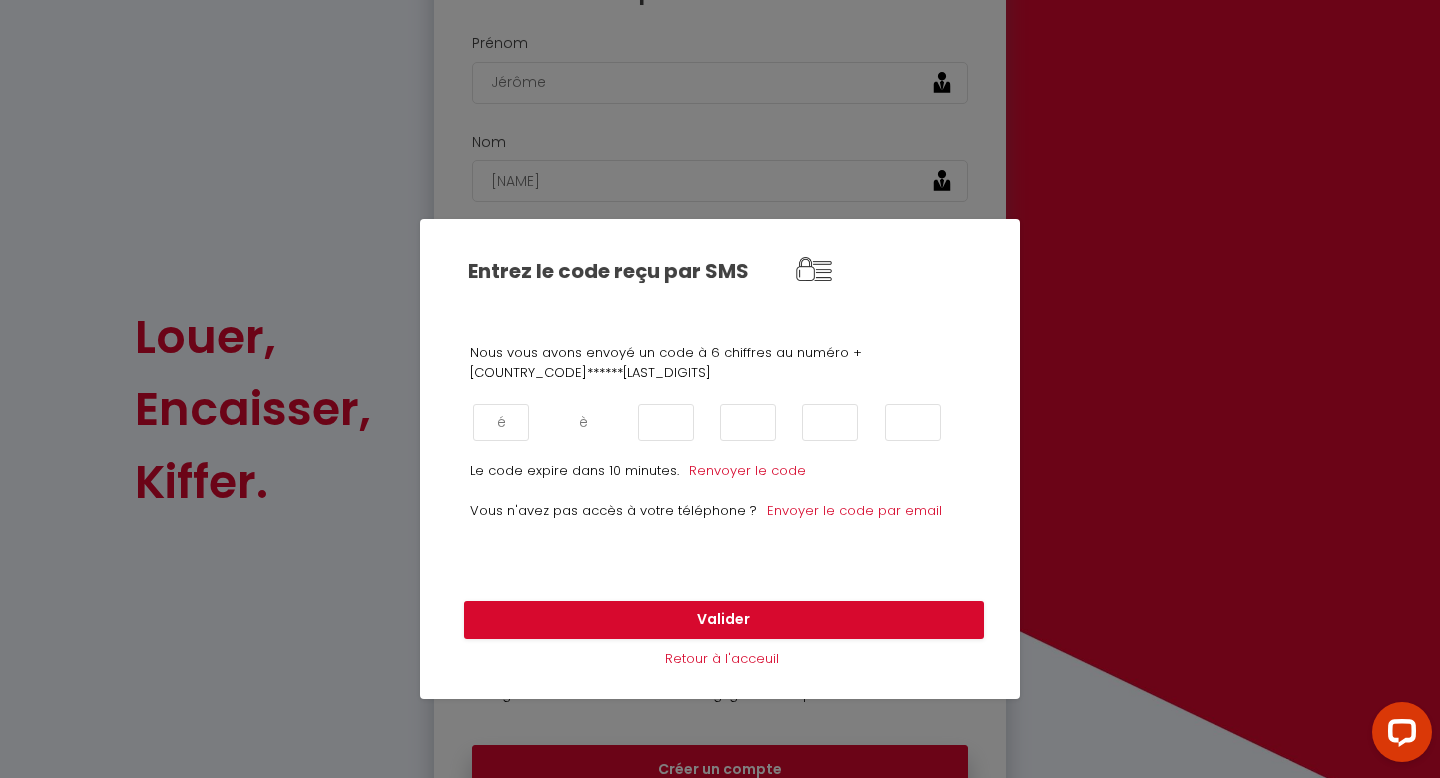 click on "è" at bounding box center [583, 422] 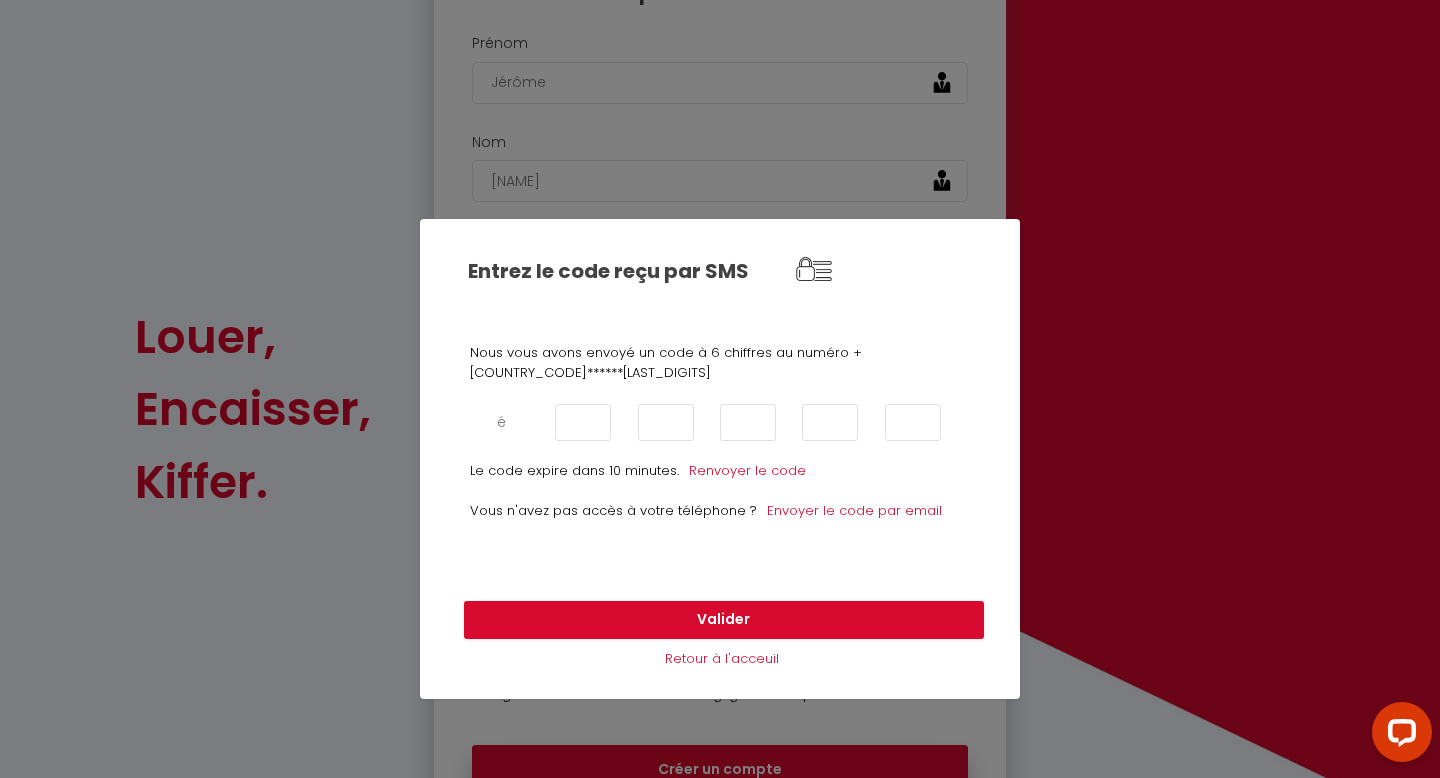click on "é" at bounding box center [501, 422] 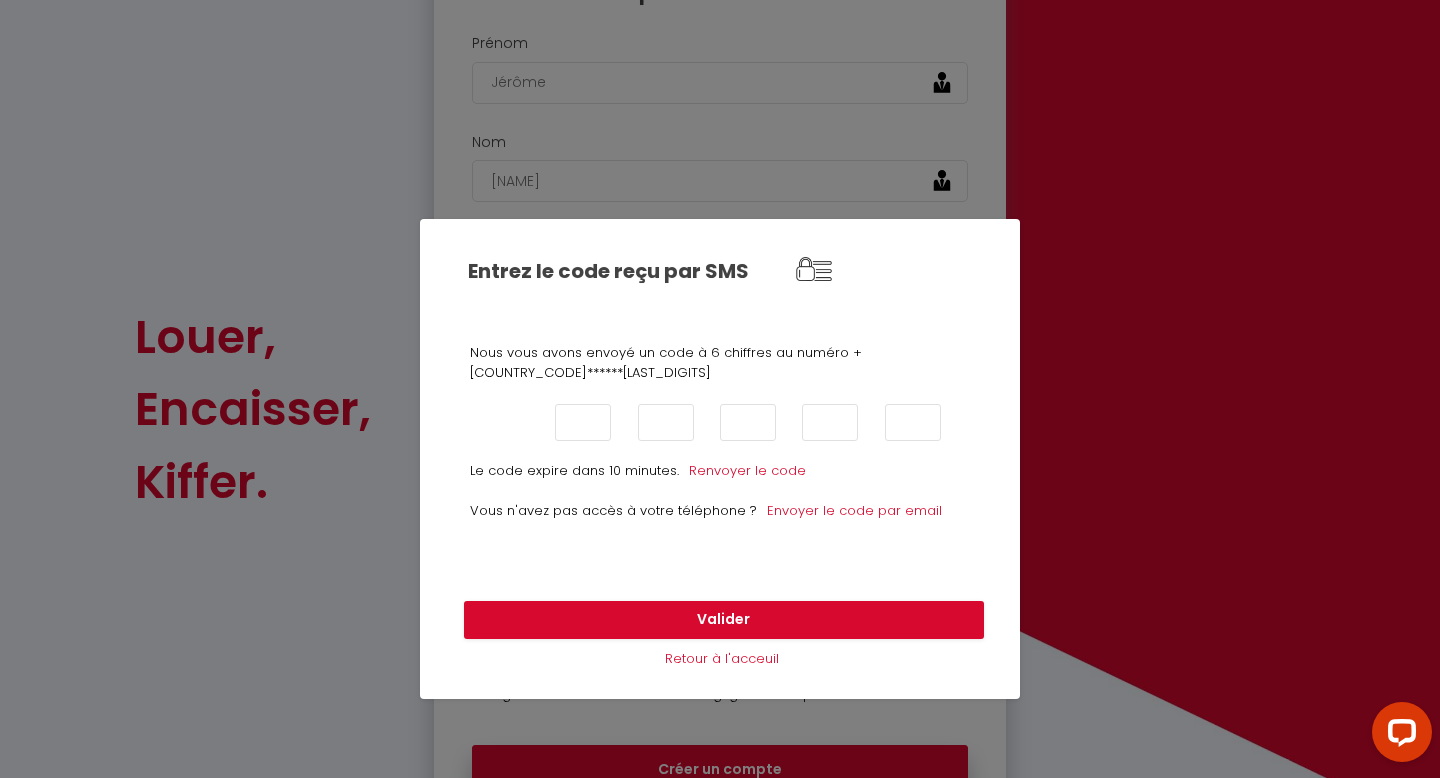 type on "é" 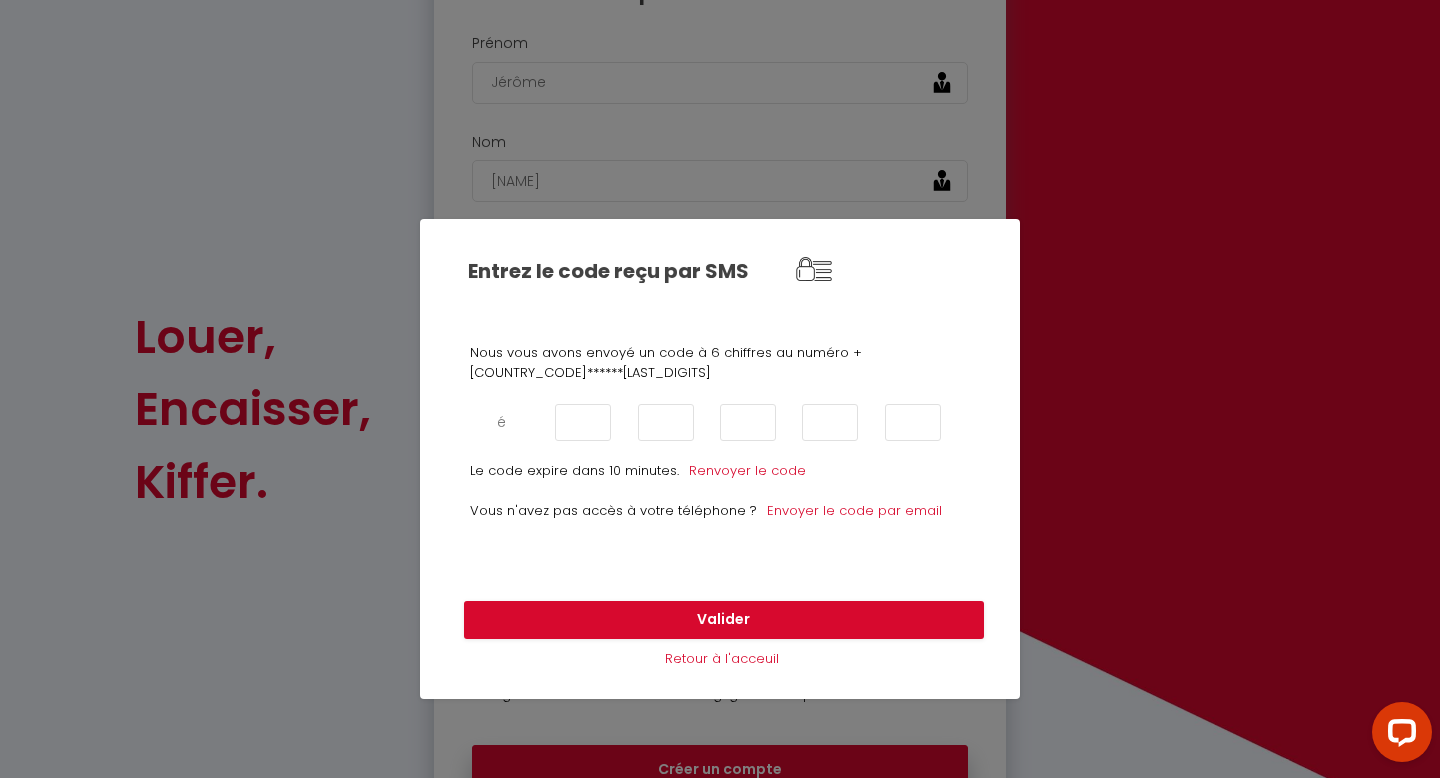 click on "é" at bounding box center [501, 422] 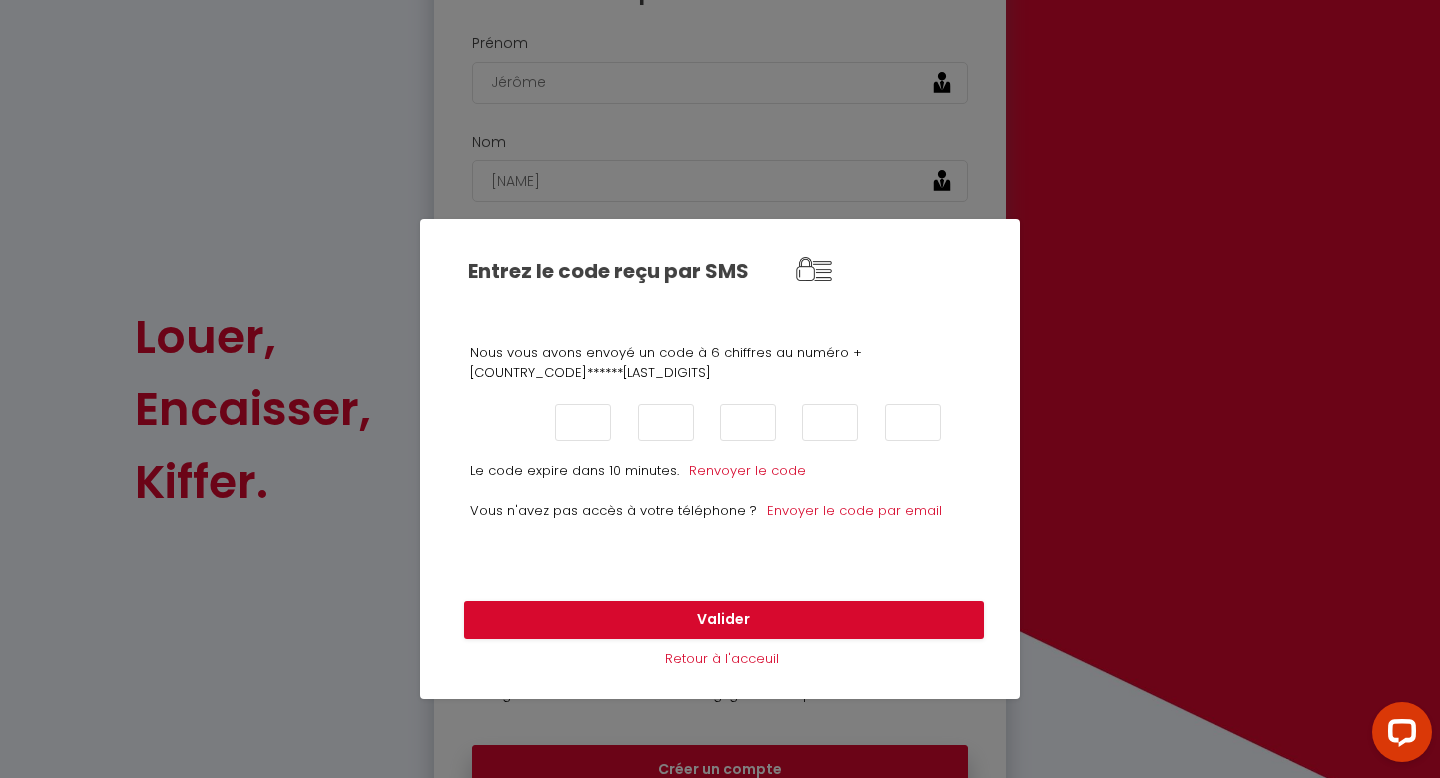 type on "2" 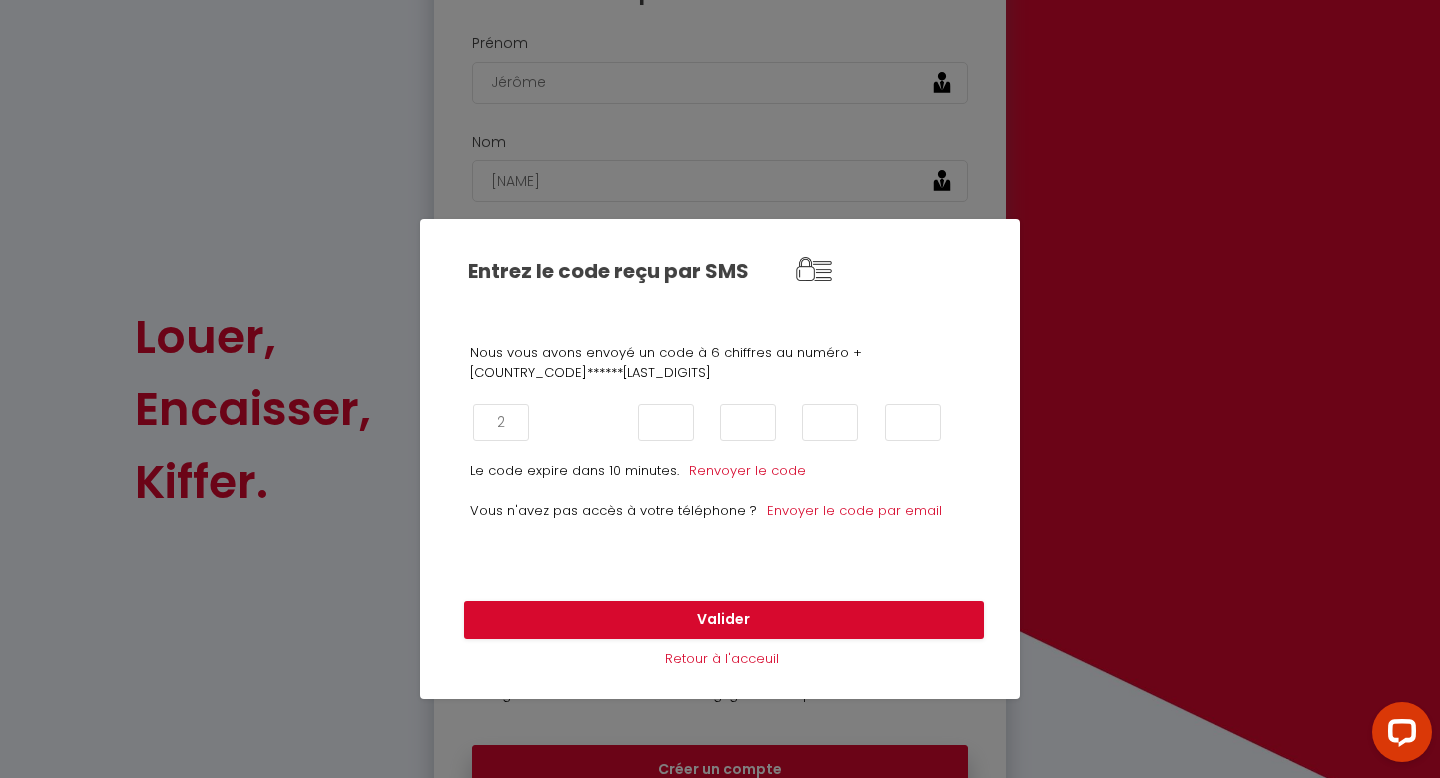 type on "7" 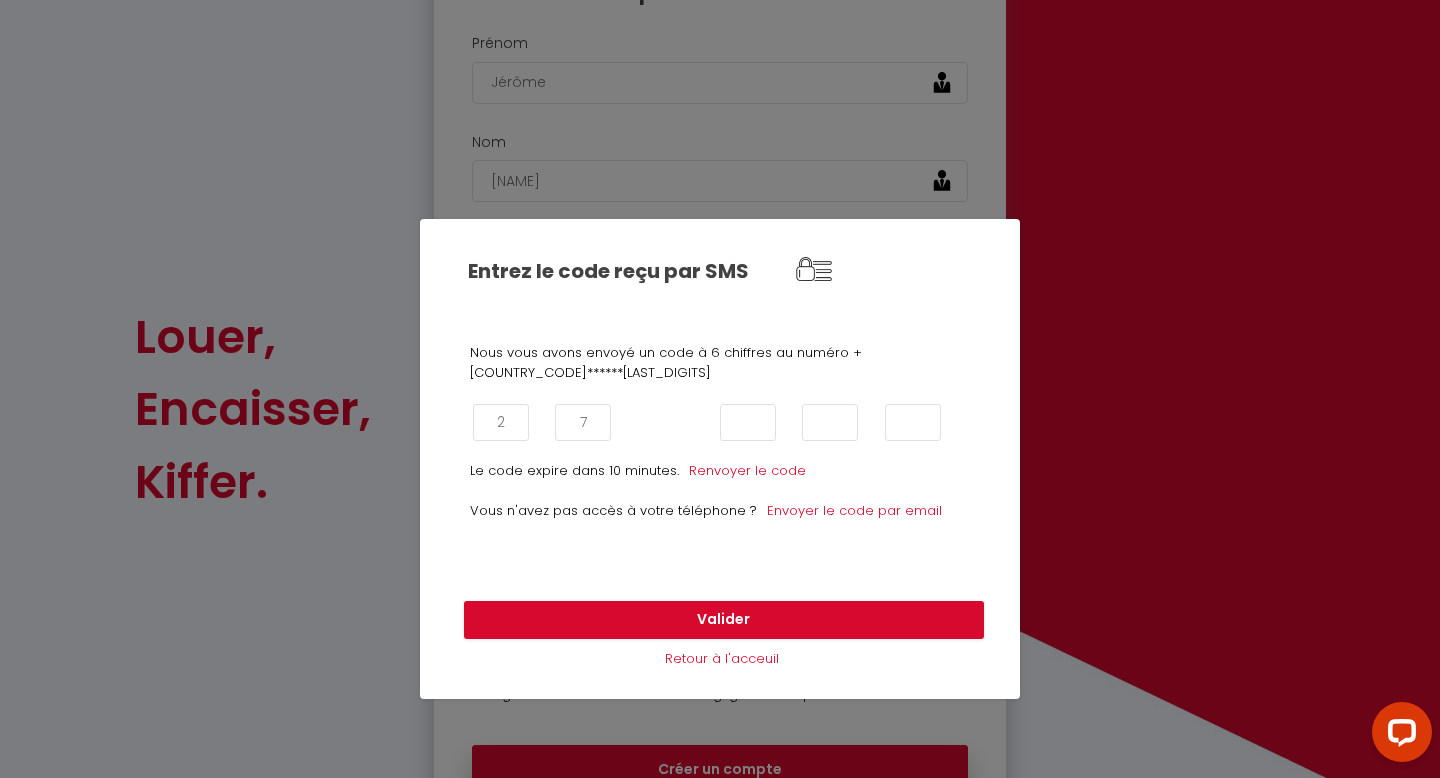 type on "5" 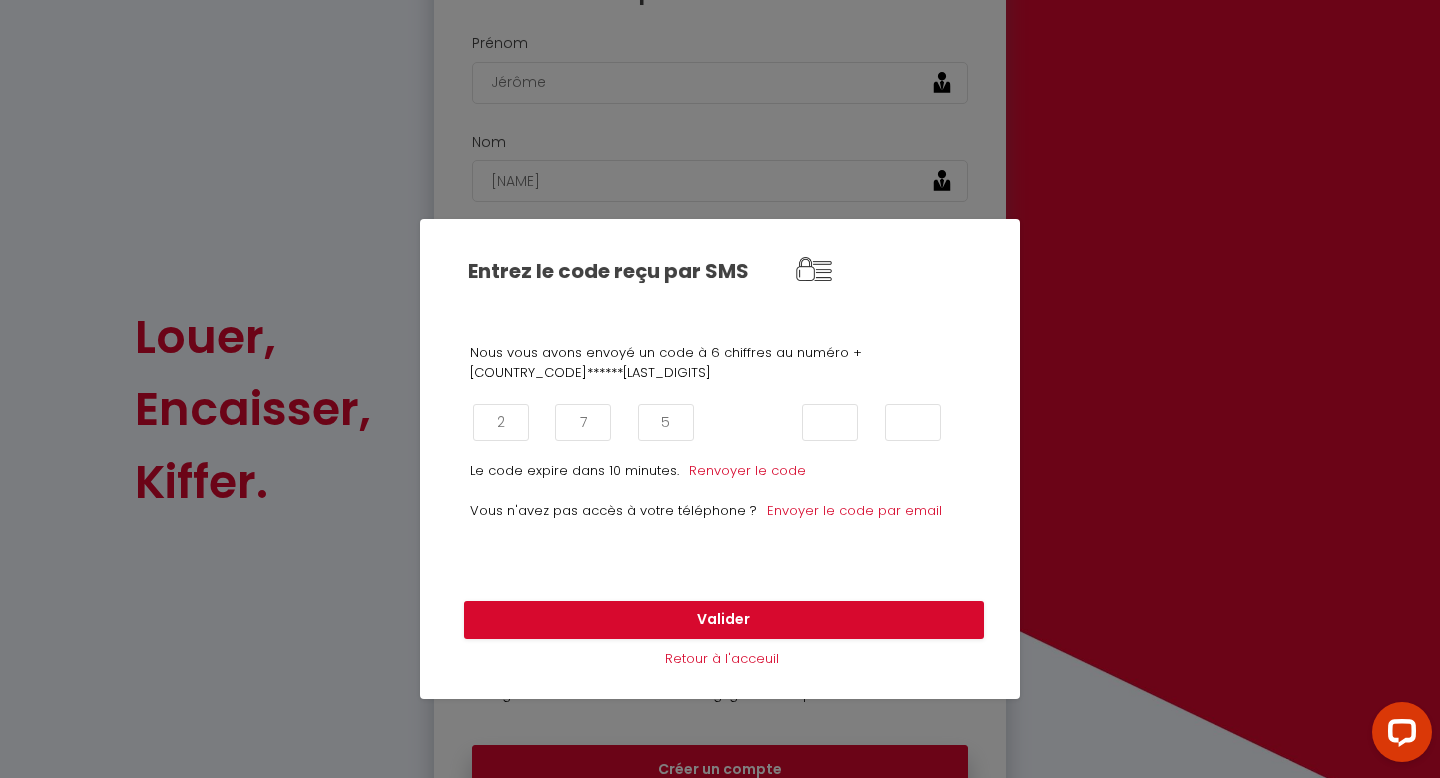 type on "8" 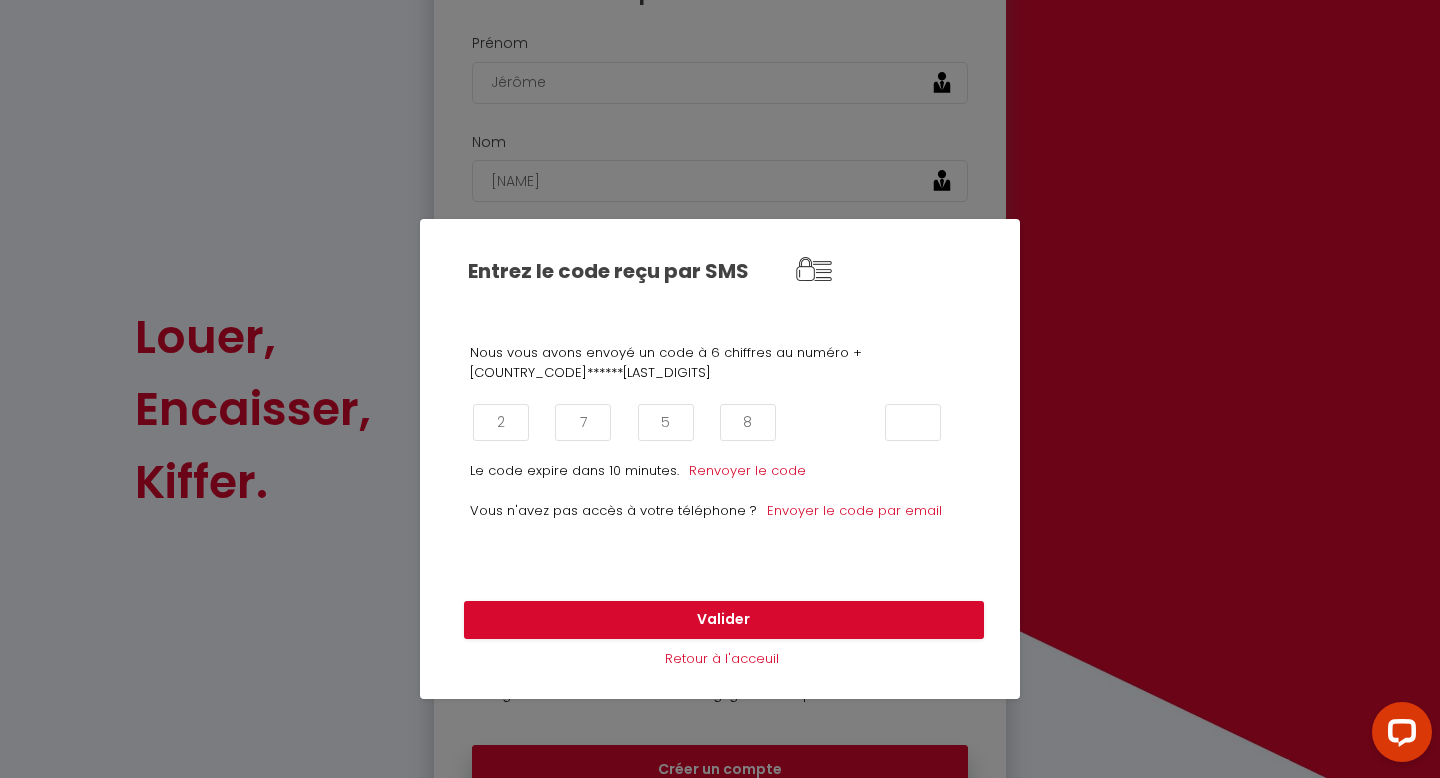 type on "0" 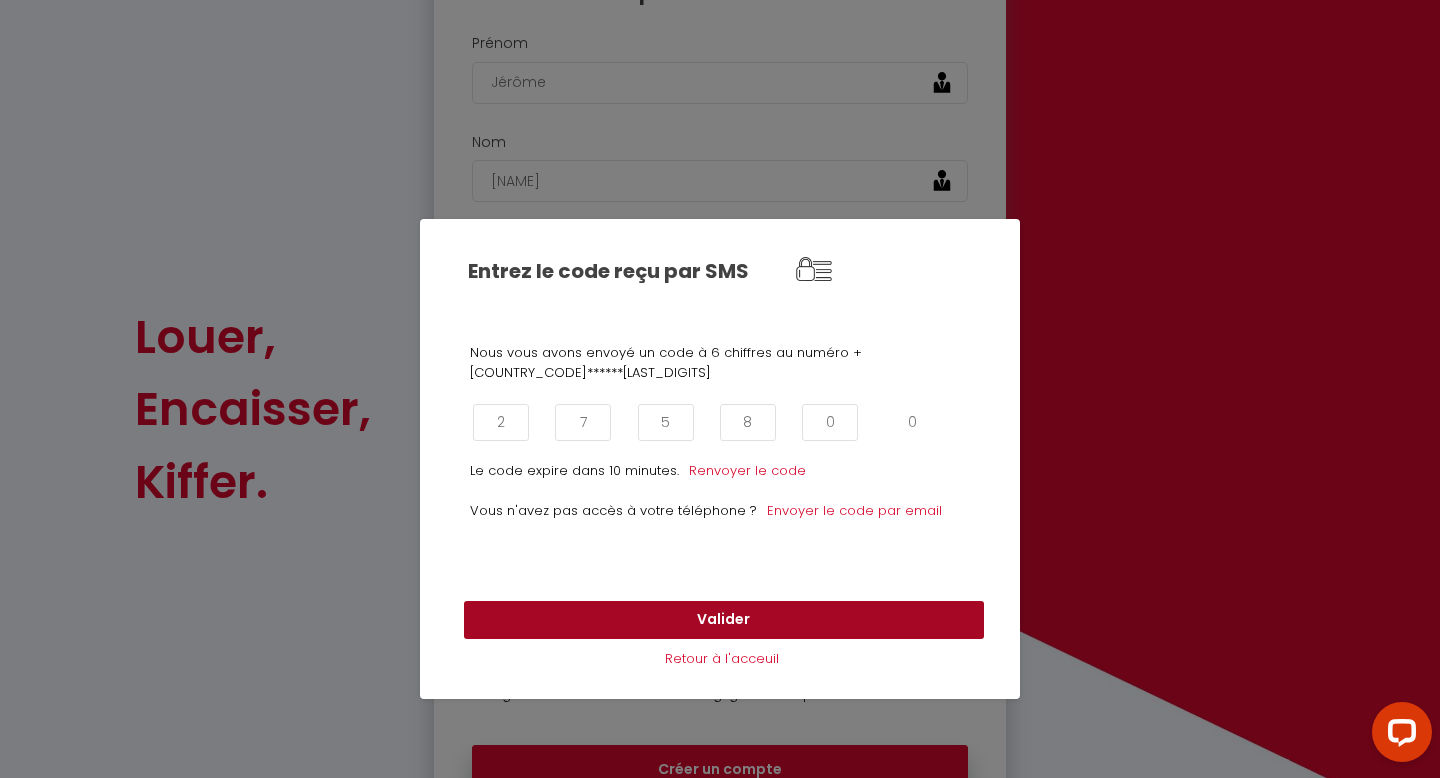 type on "0" 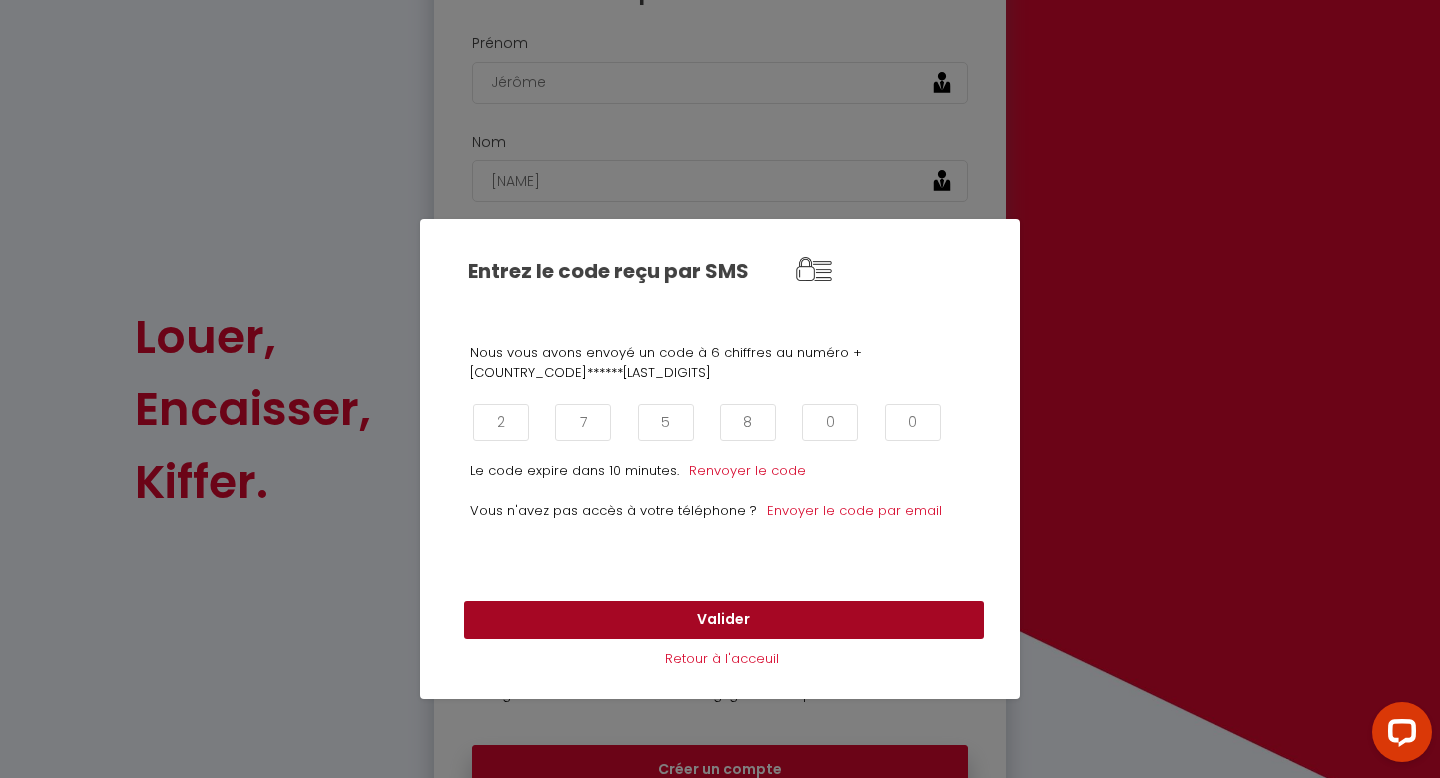 click on "Valider" at bounding box center [724, 620] 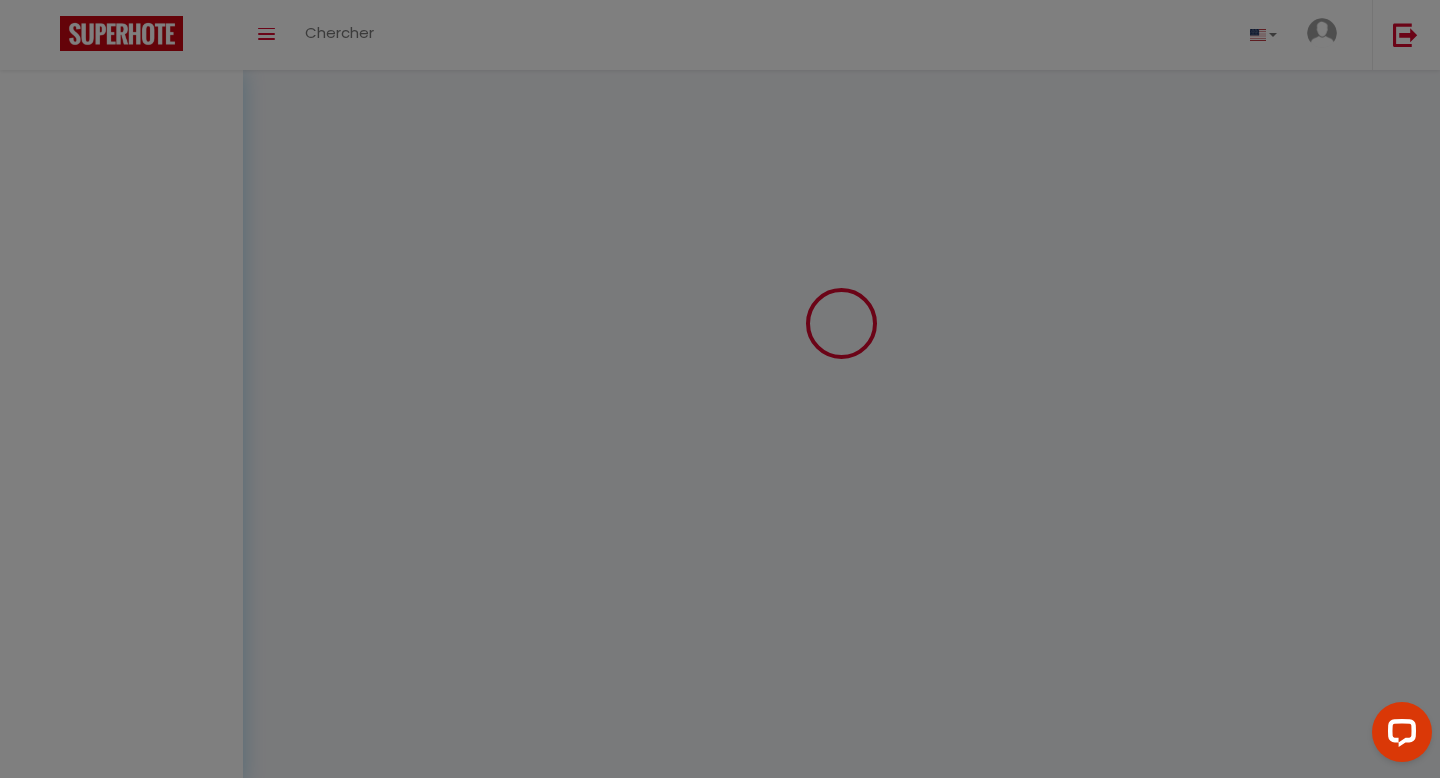 scroll, scrollTop: 0, scrollLeft: 0, axis: both 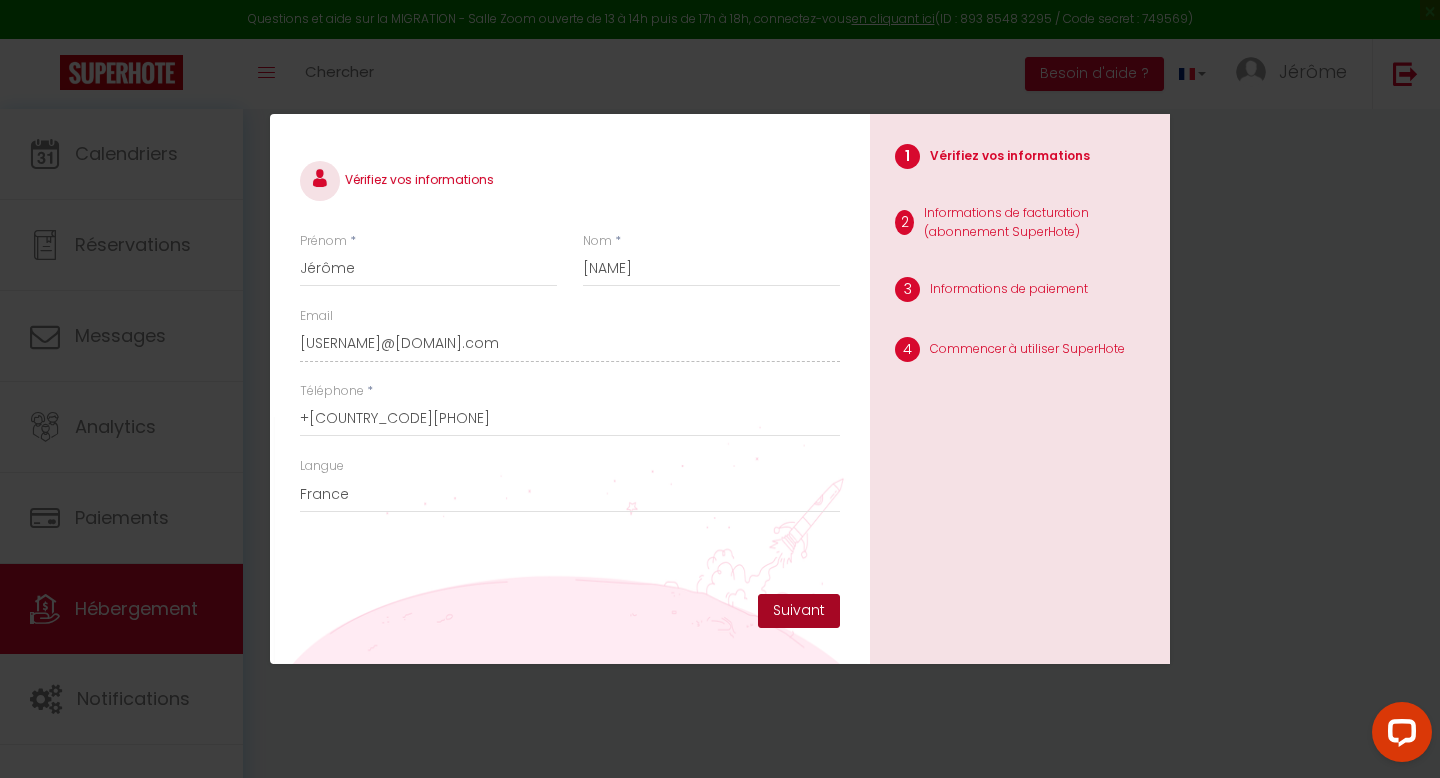 click on "Suivant" at bounding box center [799, 611] 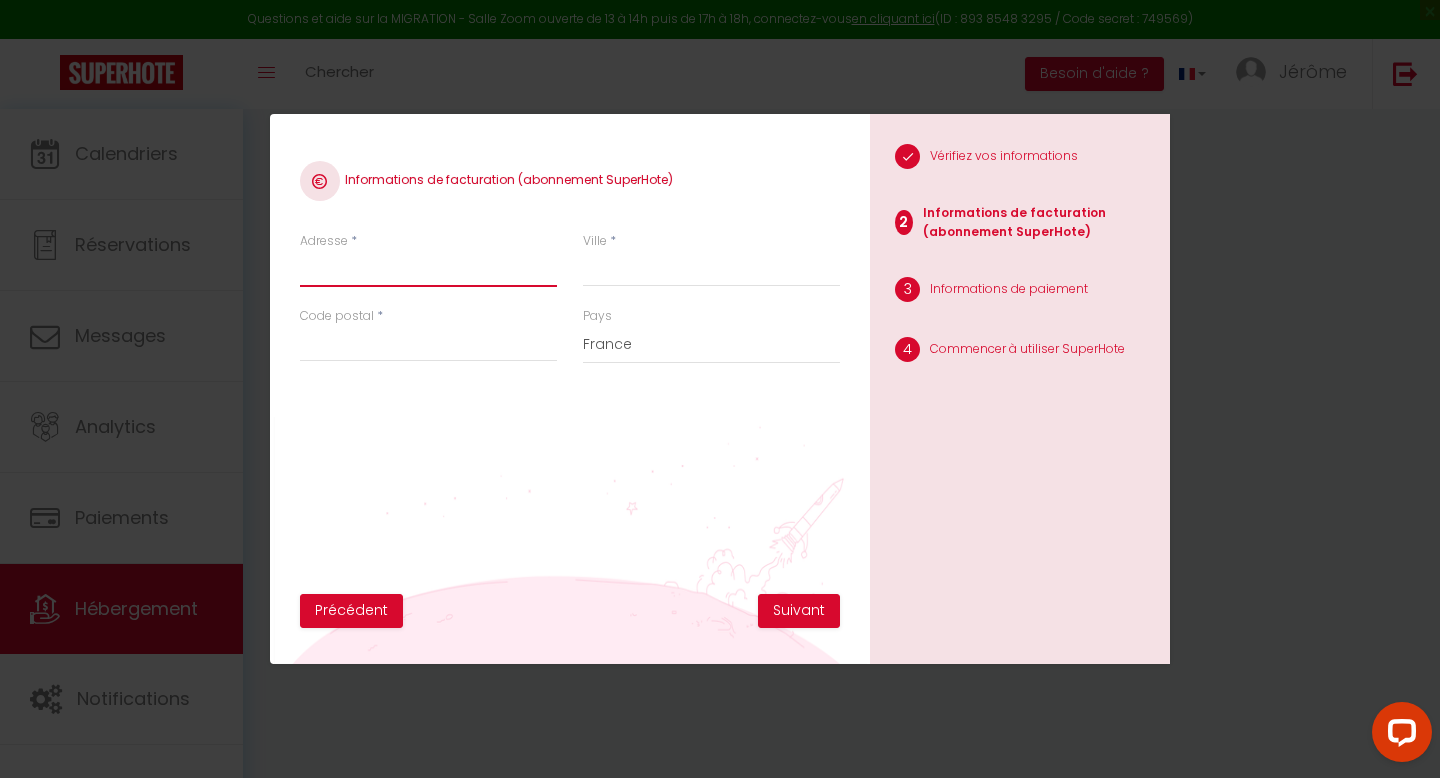 click on "Adresse" at bounding box center (428, 269) 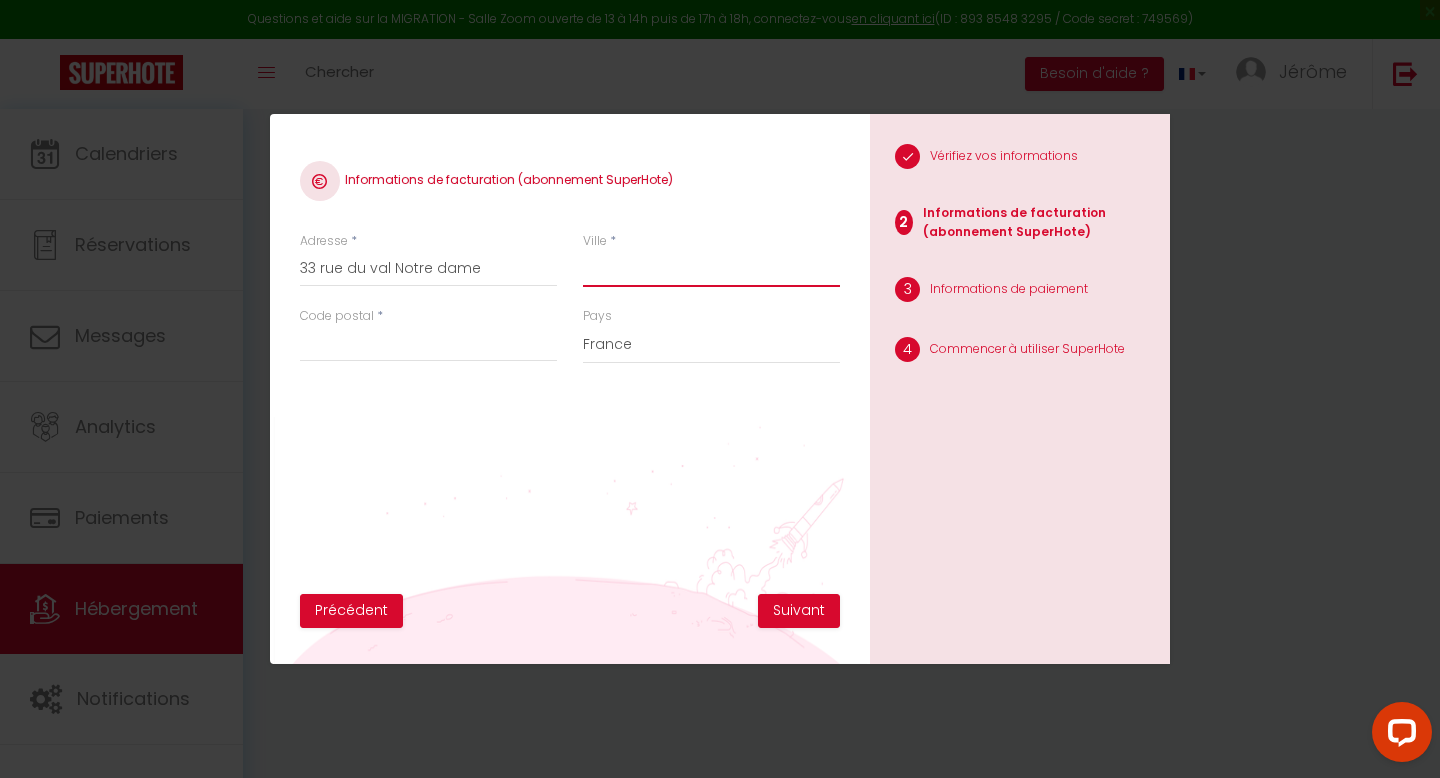 type on "Bezons" 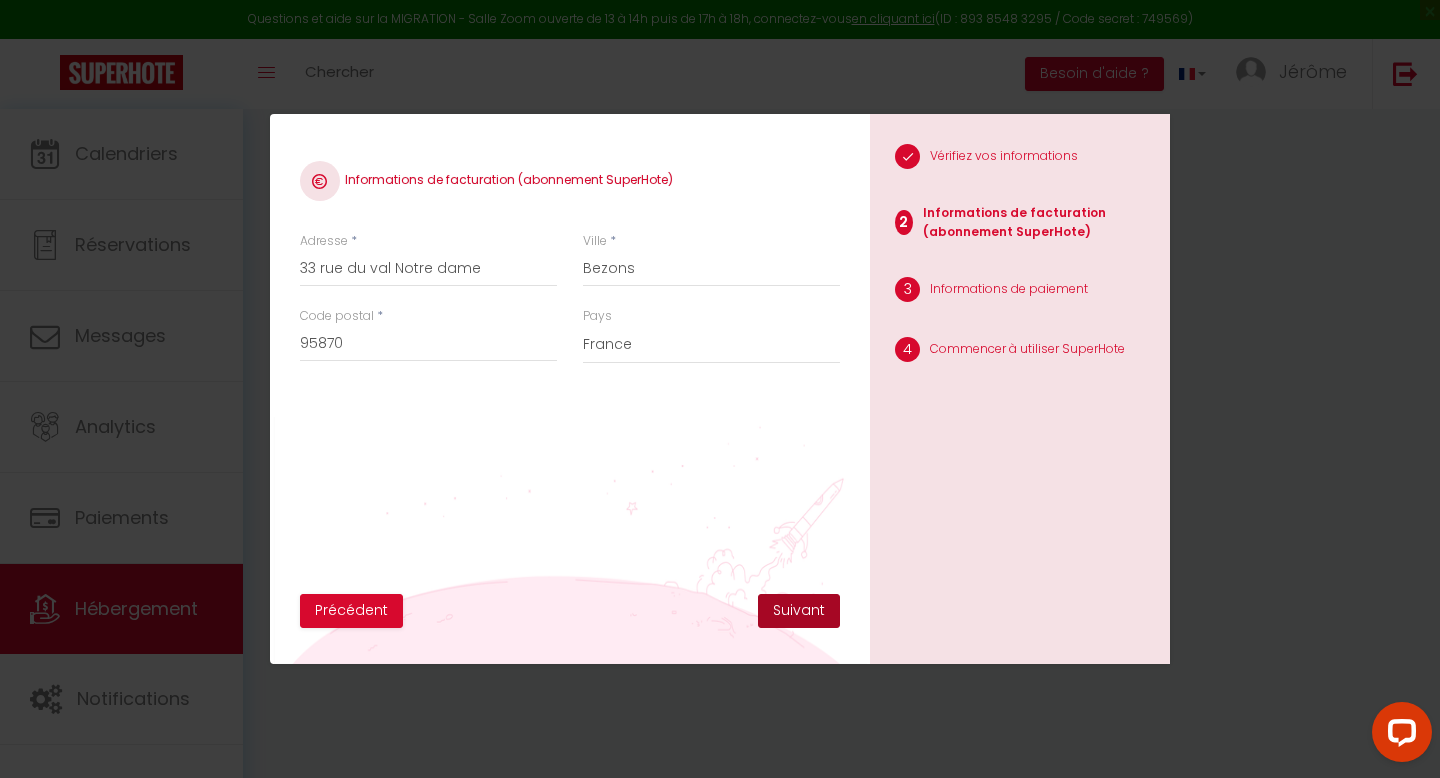 click on "Suivant" at bounding box center [799, 611] 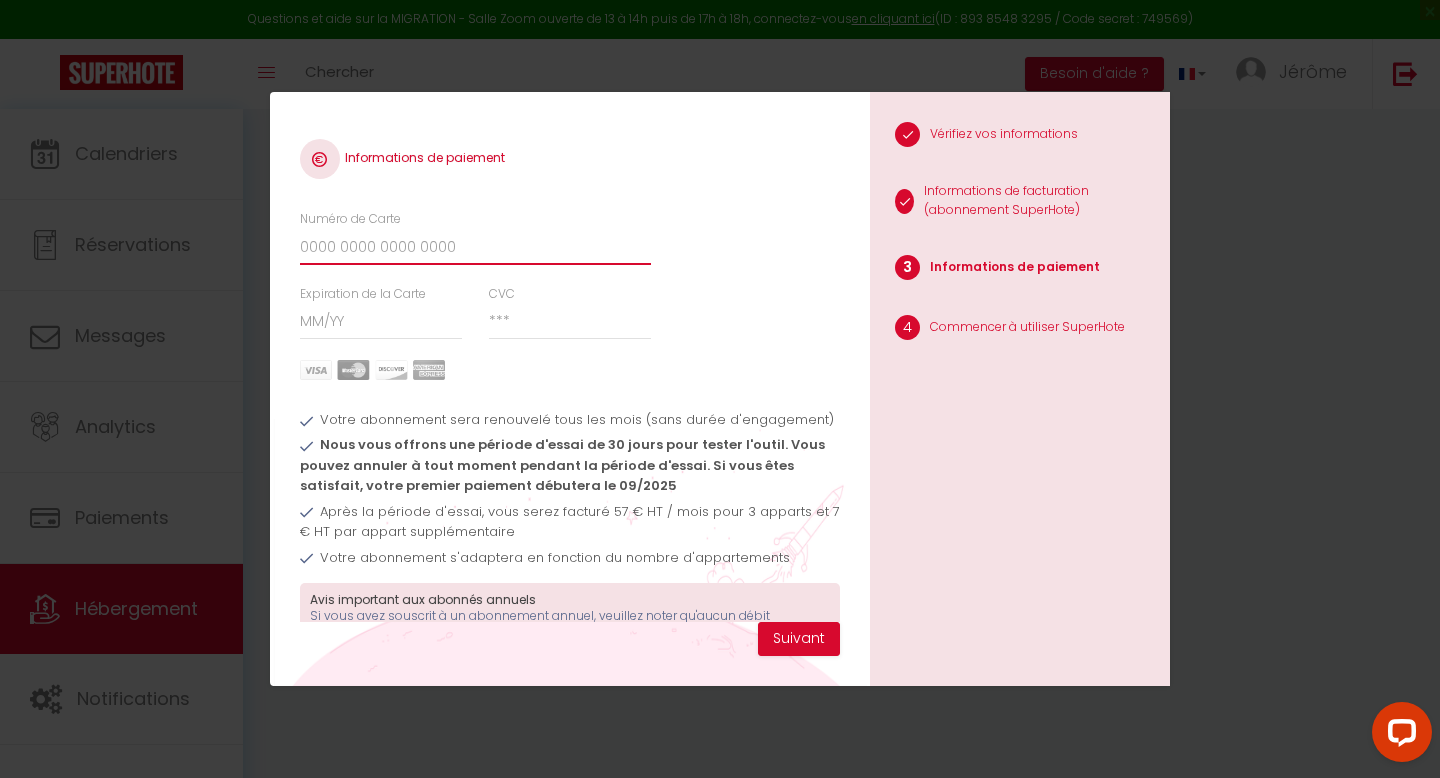 click on "Numéro de Carte" at bounding box center [475, 247] 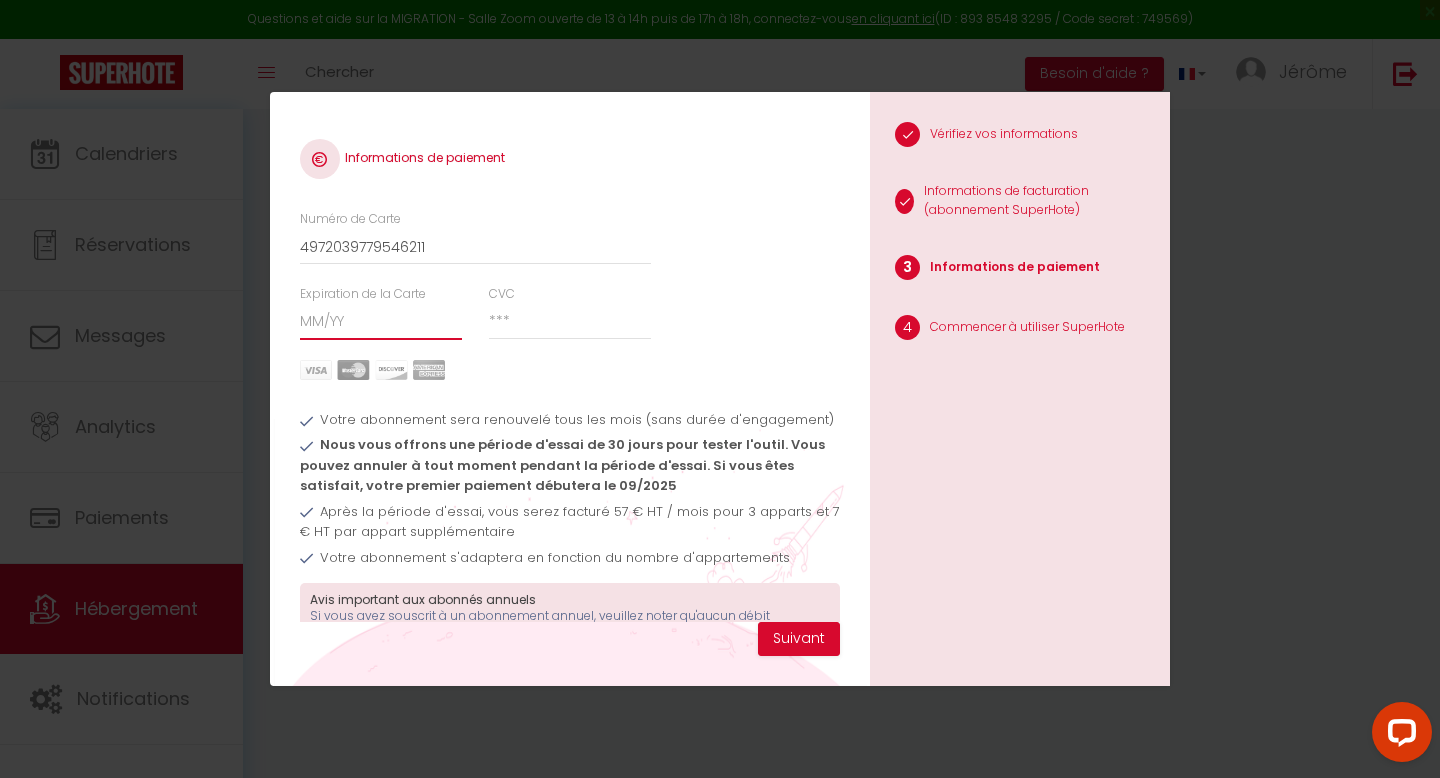 type on "03/29" 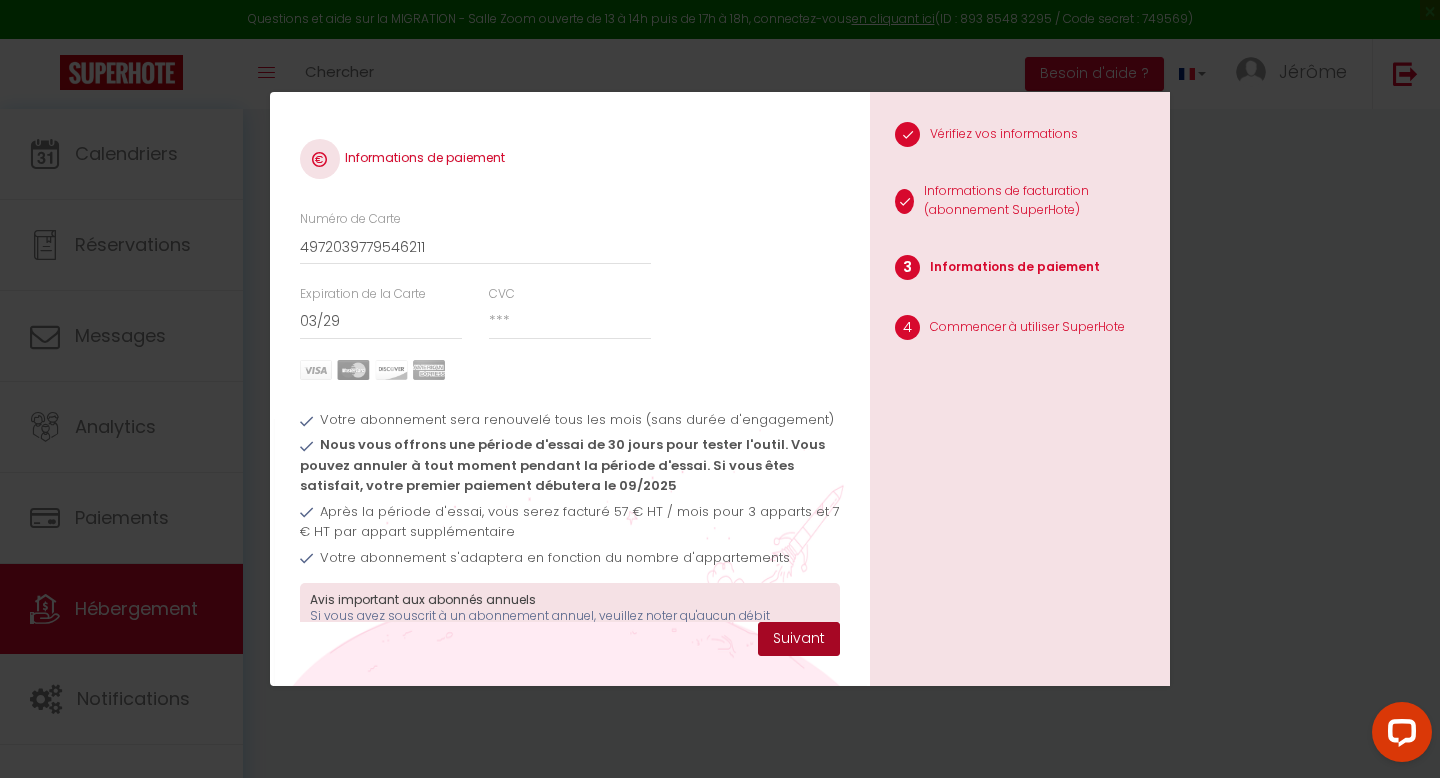 click on "Suivant" at bounding box center (799, 639) 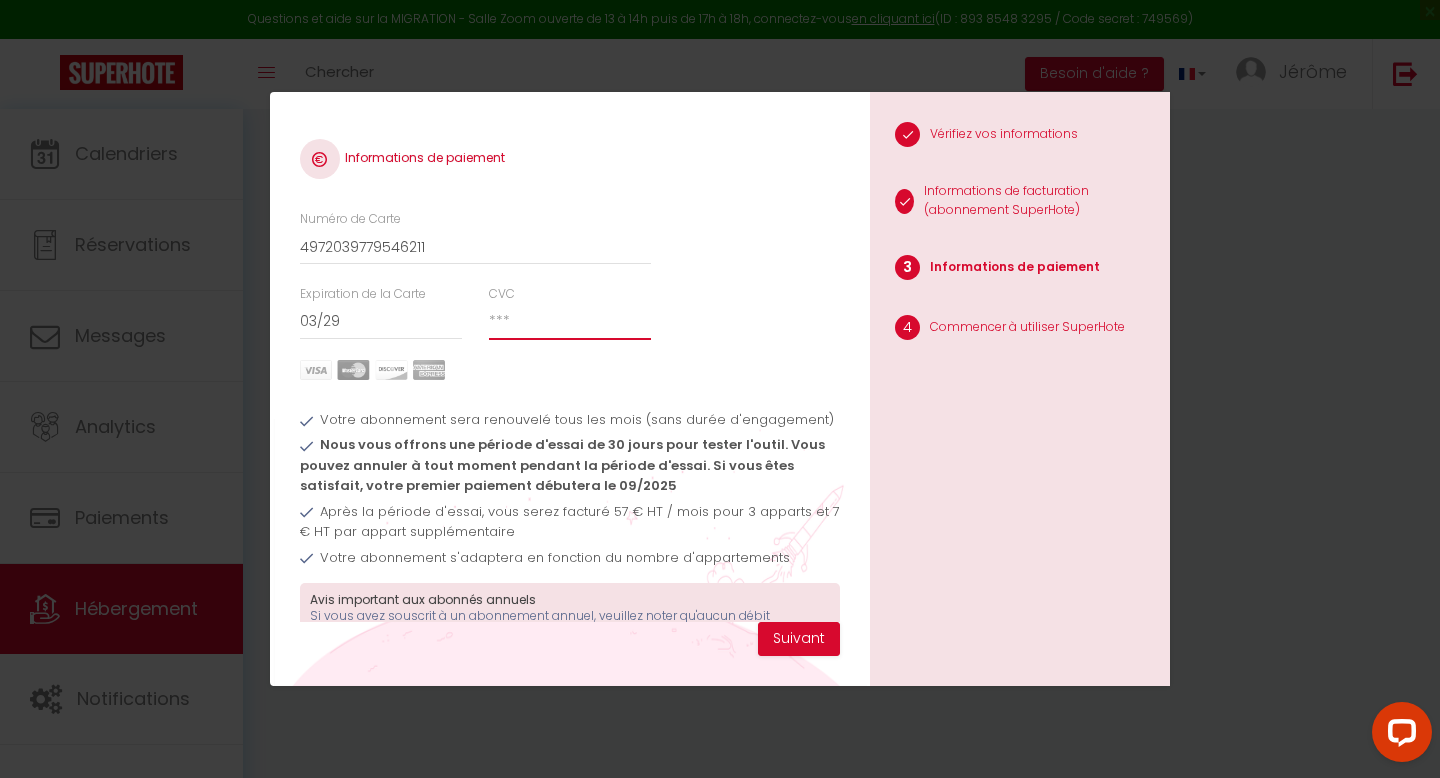click on "CVC" at bounding box center (570, 322) 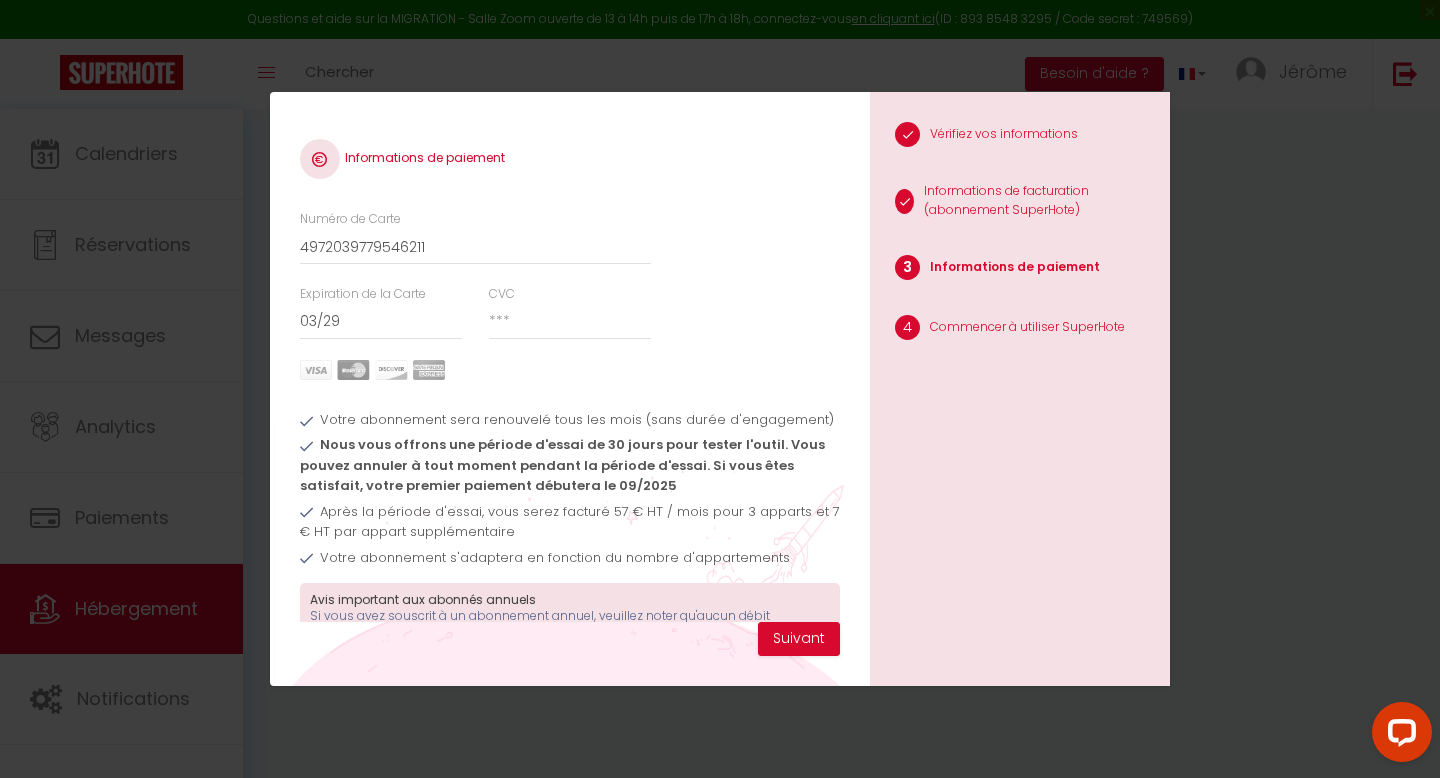 click on "Votre abonnement sera renouvelé tous les mois (sans durée d'engagement)   Nous vous offrons une période d'essai de 30 jours pour tester l'outil. Vous pouvez annuler à tout moment pendant la période d'essai. Si vous êtes satisfait, votre premier paiement débutera le  09 sept. 2025   Après la période d'essai, vous serez facturé 57 € HT / mois pour 3 apparts et 7 € HT par appart supplémentaire   Votre abonnement s'adaptera en fonction du nombre d'appartements" at bounding box center (570, 486) 